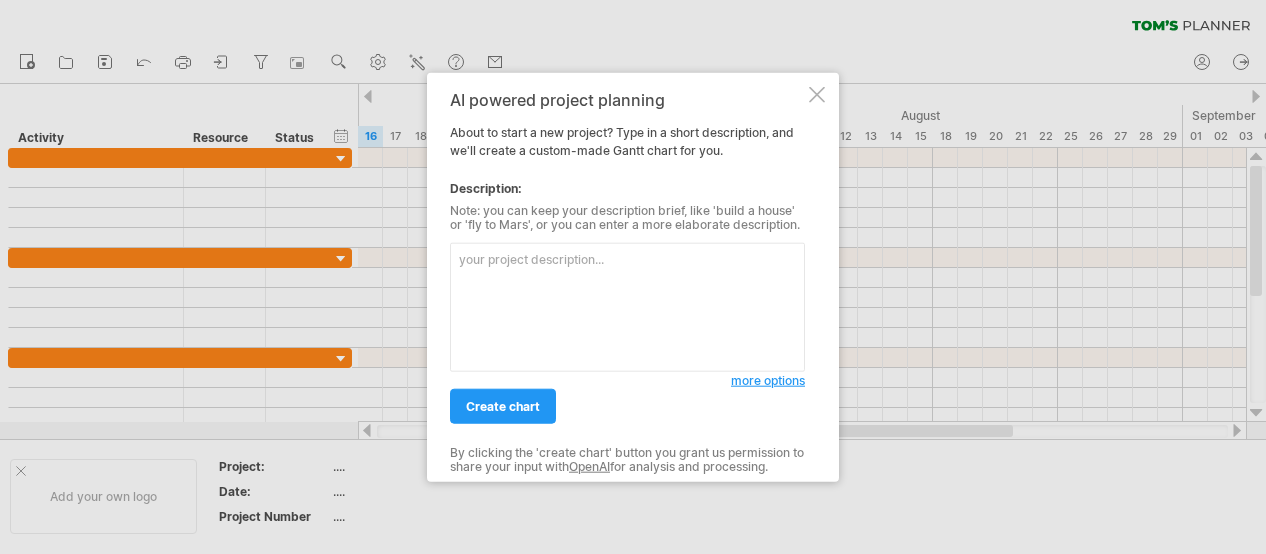 scroll, scrollTop: 0, scrollLeft: 0, axis: both 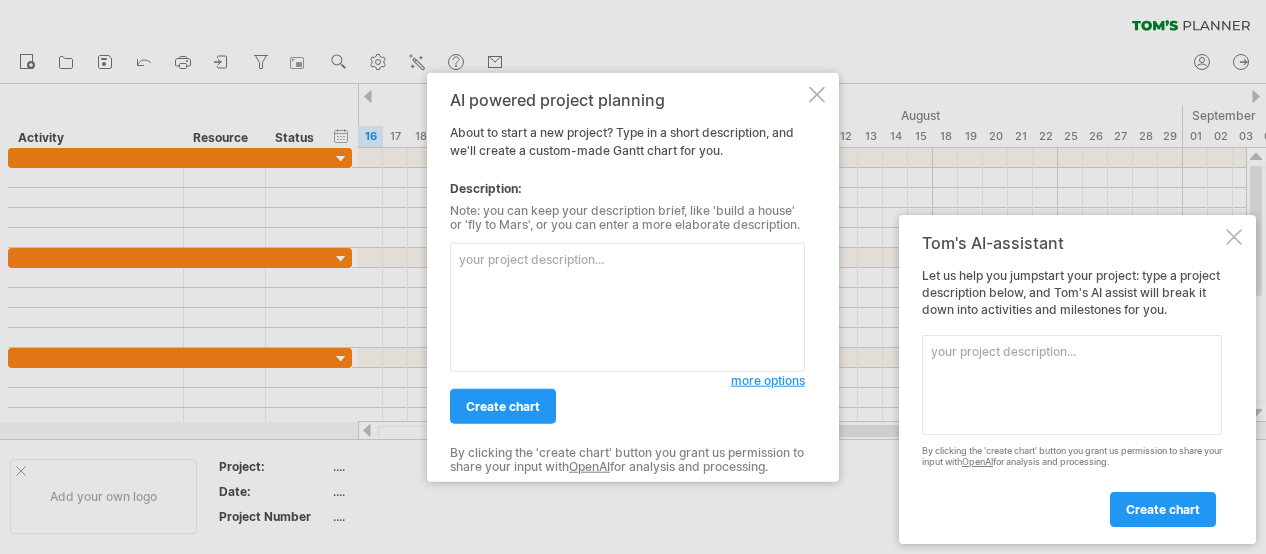 click at bounding box center [627, 307] 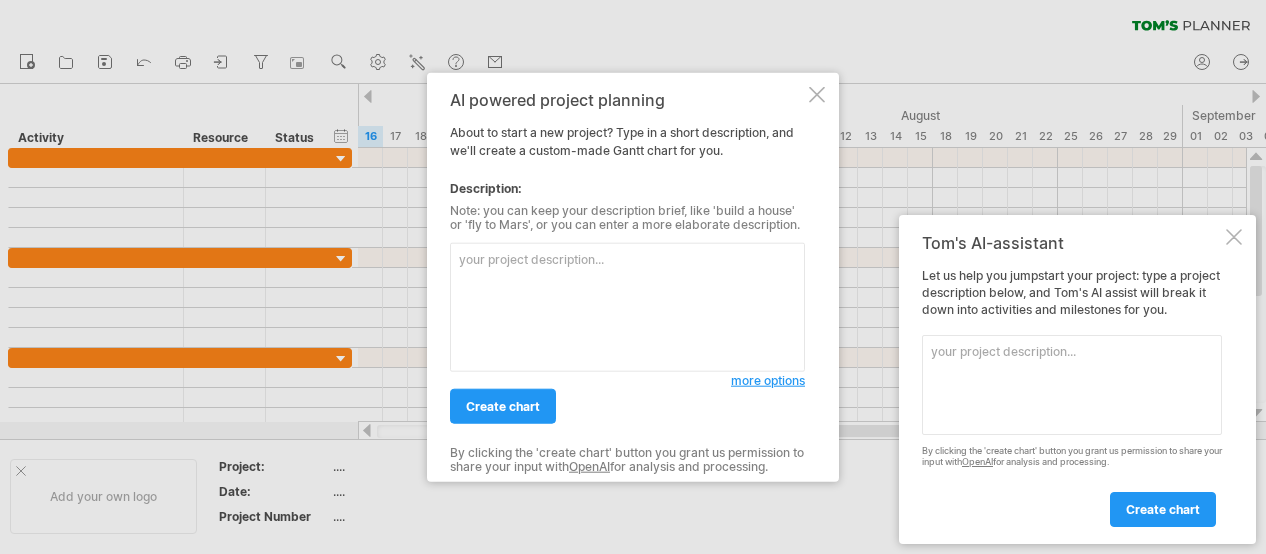 click at bounding box center [627, 307] 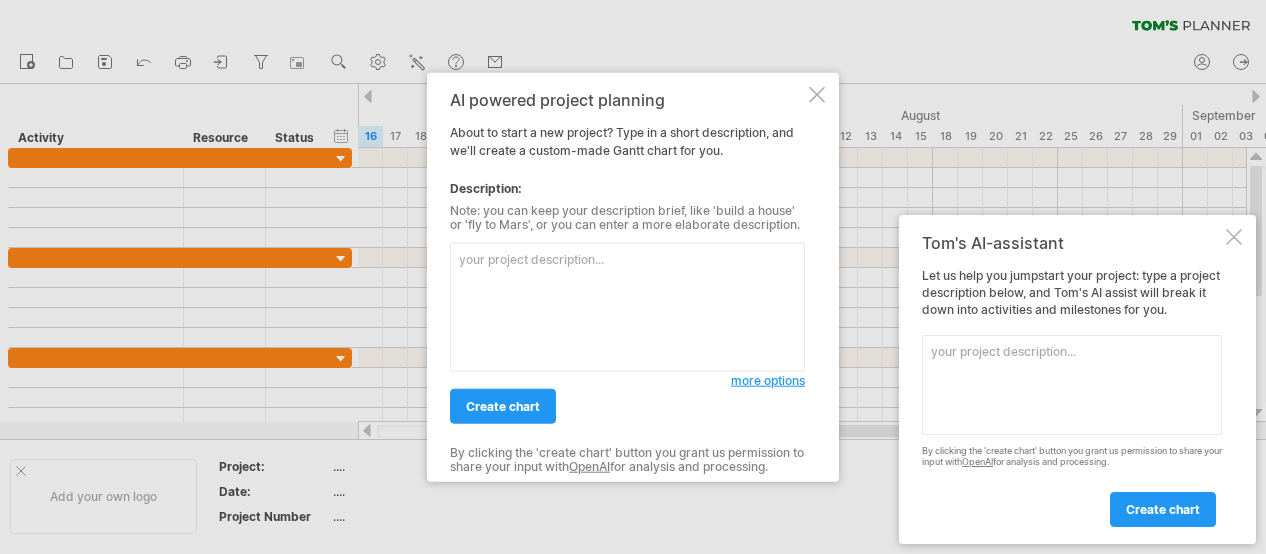 paste on "improving the efficiency of internal processes by automating the client budget overview. Current manual methods involve extensive Excel work and individual email approvals. The proposed solution includes using a Power BI dashboard to track project progress and budget consumption, creating paginated reports for client approvers, and integrating Power Automate for workflow management. The goal is to standardize this process across all projects, ensuring transparency and avoiding budget overruns. Key next steps involve identifying stakeholders, obtaining NDAs, and setting up a Confluence workspace for documentation and collaboration.
## Priorities
- Developing a standardized process for sending budget overview reports to clients.
- Creating paginated reports in Power BI for client budget overviews.
- Setting up Power Automate workflow for automated report distribution.
- Improving transparency for clients regarding budget consumption and days left.
- Optimizing internal processes to minimize lost revenue fro..." 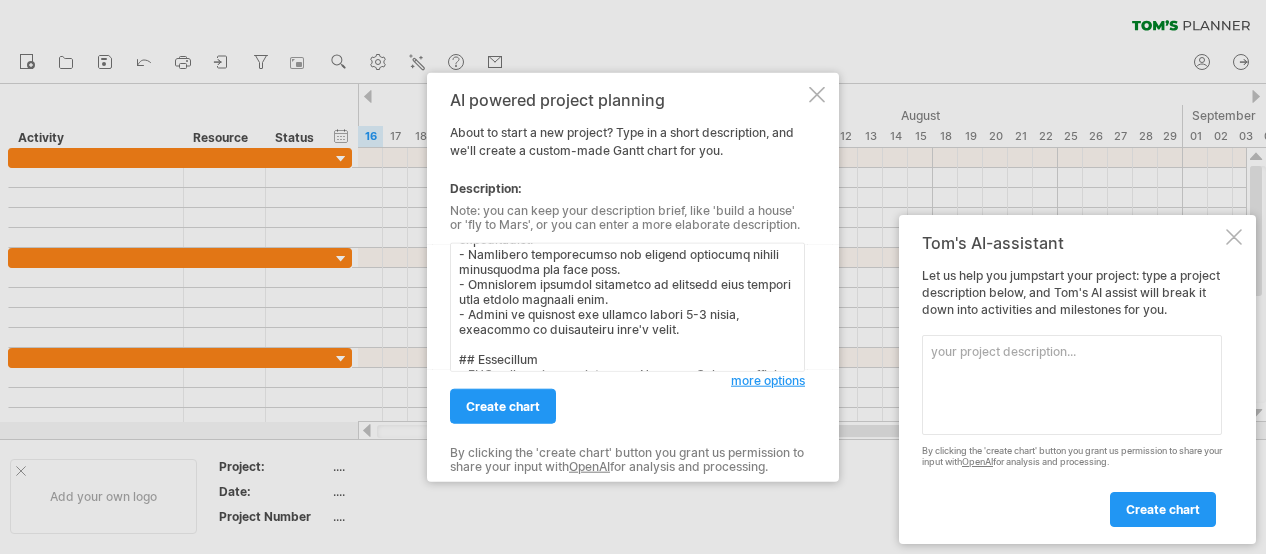 scroll, scrollTop: 219, scrollLeft: 0, axis: vertical 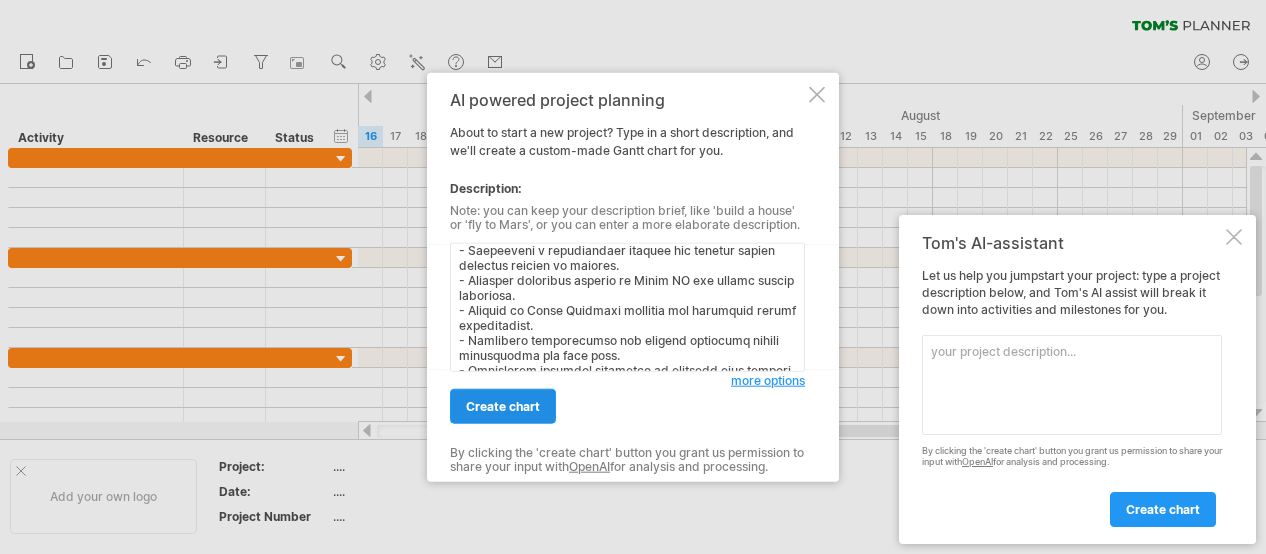 type on "improving the efficiency of internal processes by automating the client budget overview. Current manual methods involve extensive Excel work and individual email approvals. The proposed solution includes using a Power BI dashboard to track project progress and budget consumption, creating paginated reports for client approvers, and integrating Power Automate for workflow management. The goal is to standardize this process across all projects, ensuring transparency and avoiding budget overruns. Key next steps involve identifying stakeholders, obtaining NDAs, and setting up a Confluence workspace for documentation and collaboration.
## Priorities
- Developing a standardized process for sending budget overview reports to clients.
- Creating paginated reports in Power BI for client budget overviews.
- Setting up Power Automate workflow for automated report distribution.
- Improving transparency for clients regarding budget consumption and days left.
- Optimizing internal processes to minimize lost revenue fro..." 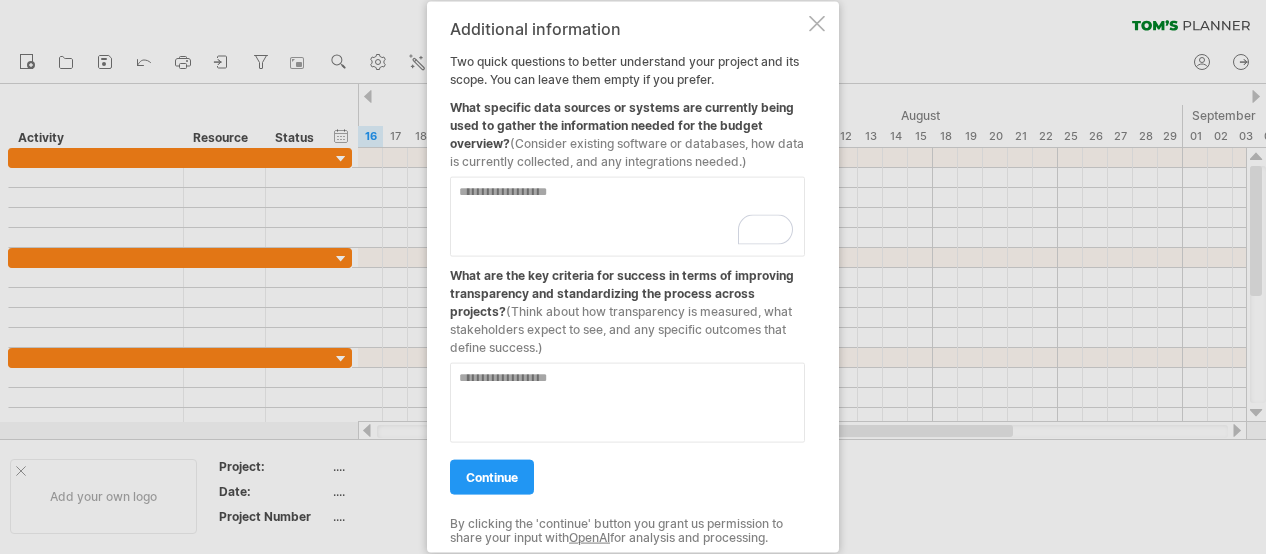 click at bounding box center [627, 217] 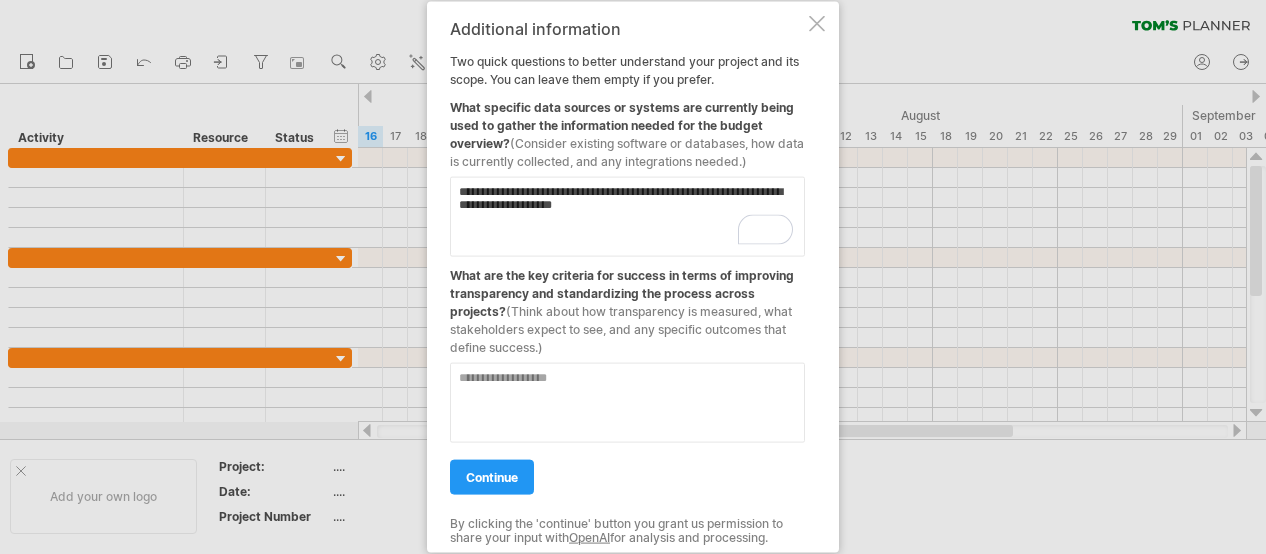 type on "**********" 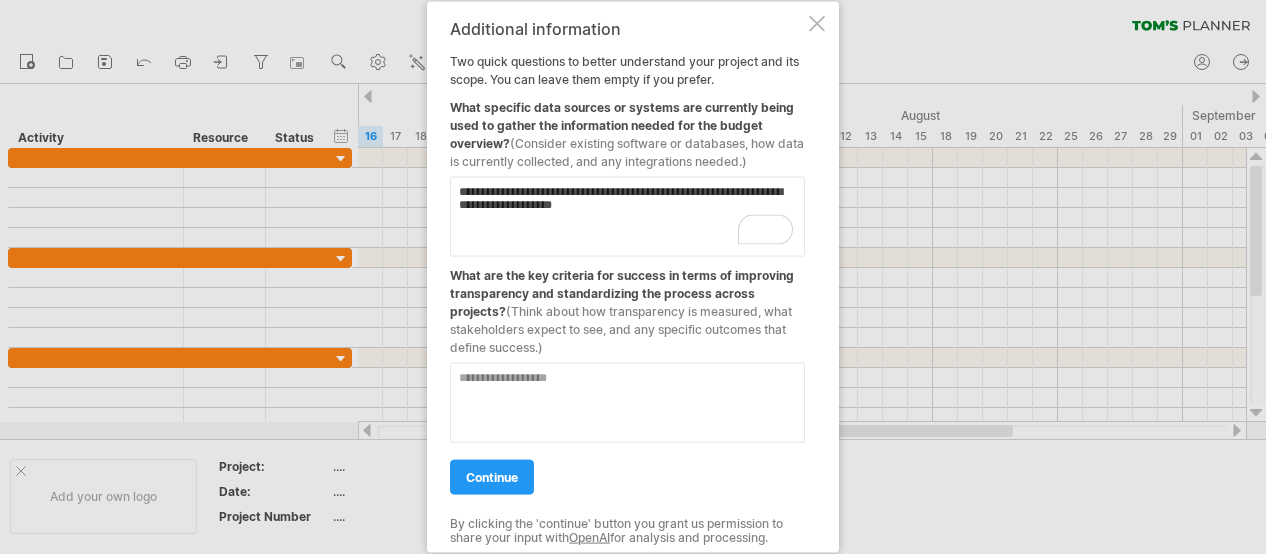 click on "What are the key criteria for success in terms of improving transparency and standardizing the process across projects? (Think about how transparency is measured, what stakeholders expect to see, and any specific outcomes that define success.)" at bounding box center (627, 307) 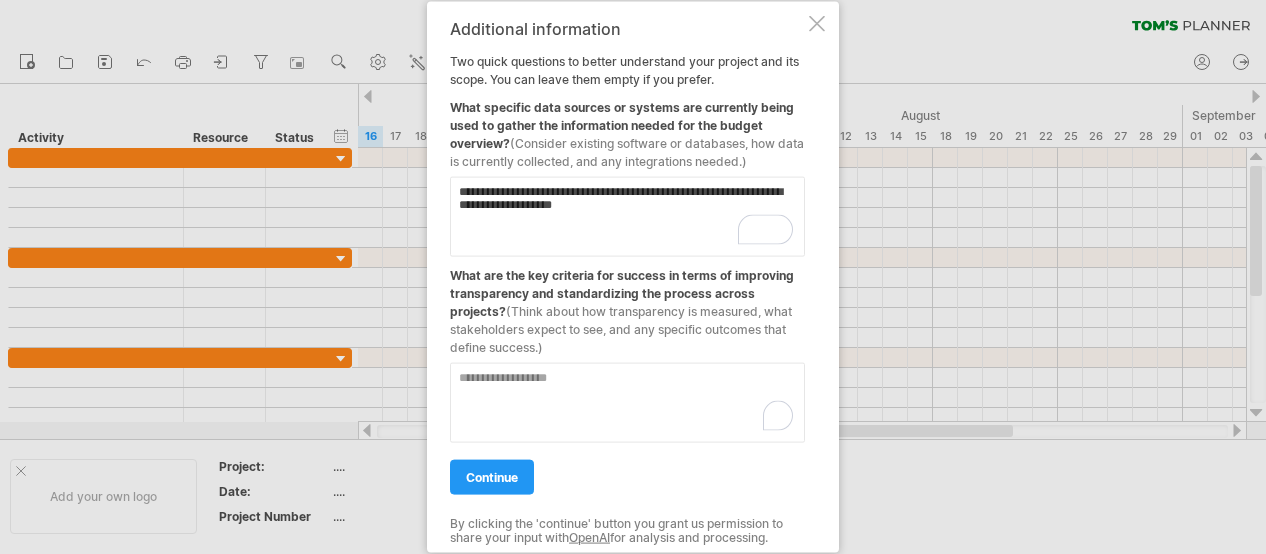 click at bounding box center [627, 403] 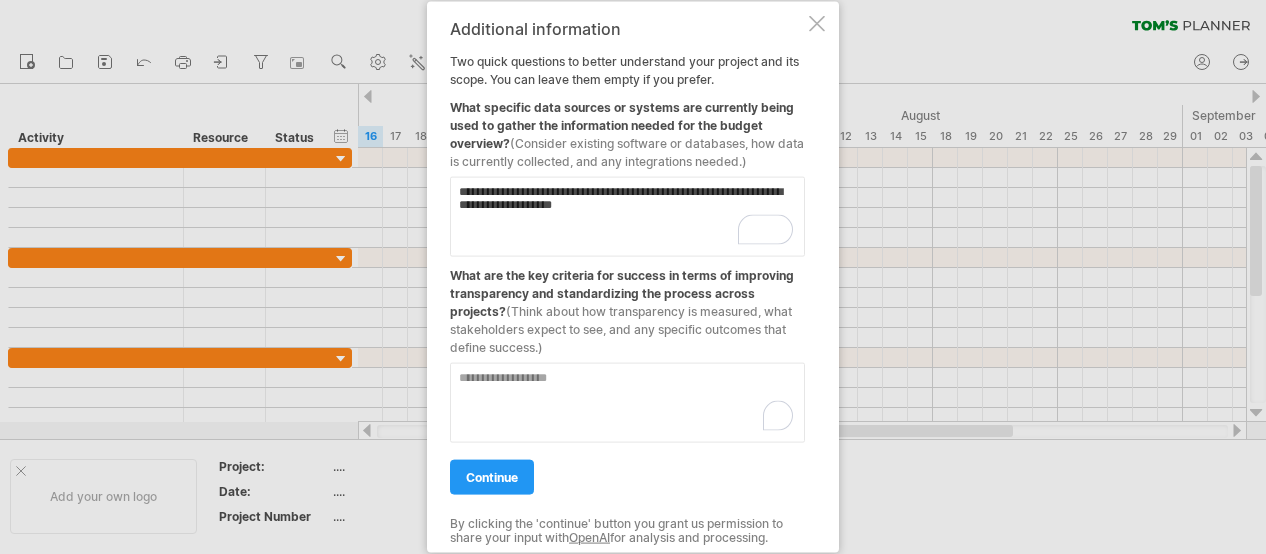 paste on "**********" 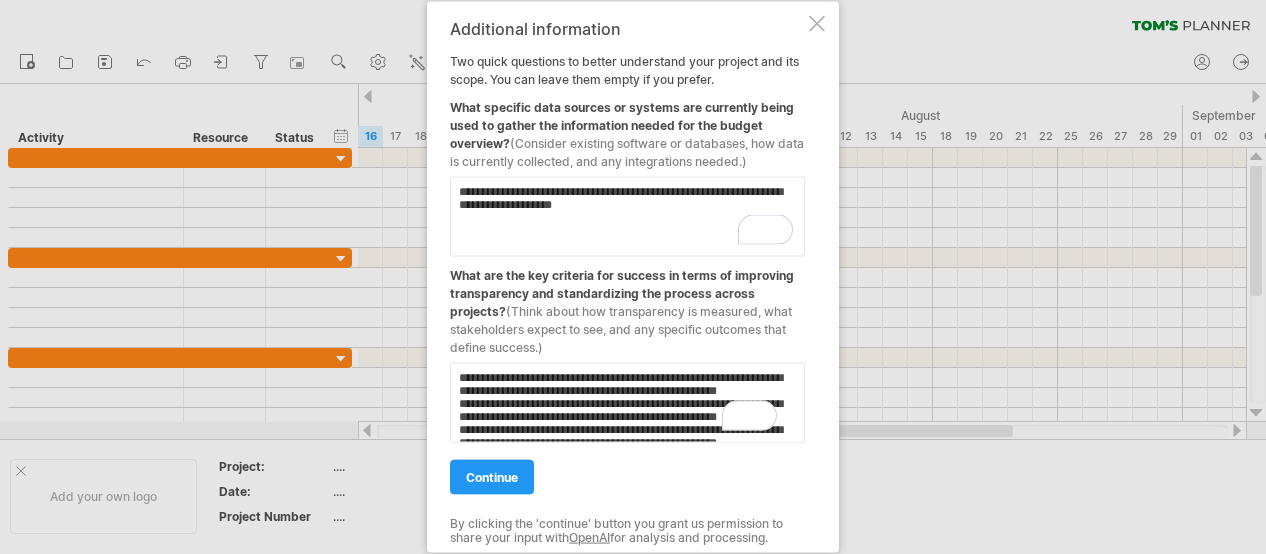 scroll, scrollTop: 153, scrollLeft: 0, axis: vertical 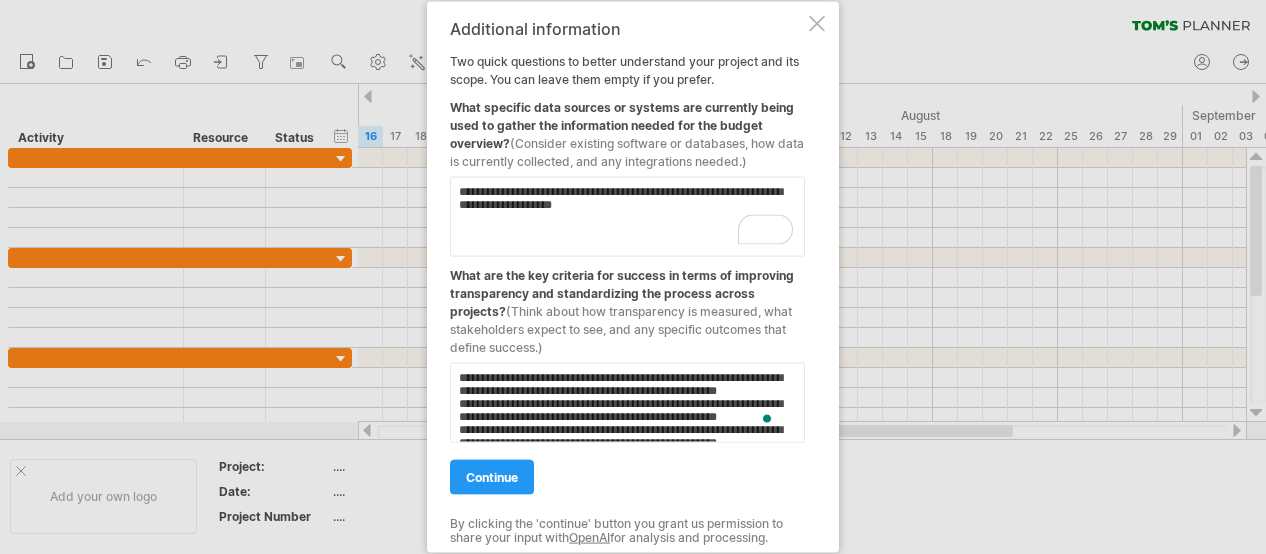 click on "**********" at bounding box center [627, 403] 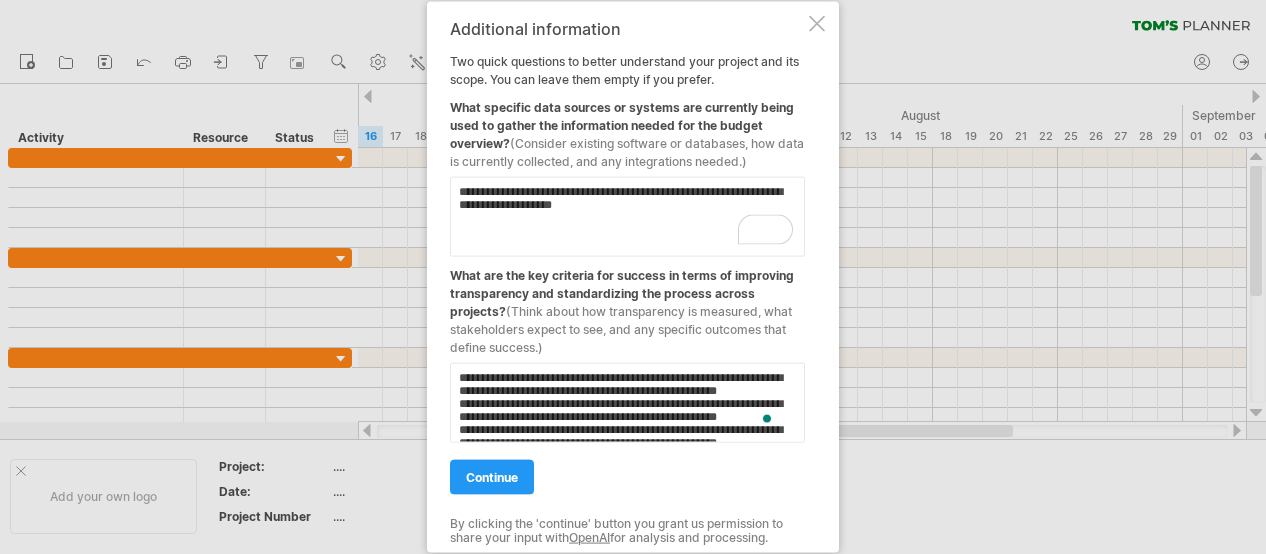 scroll, scrollTop: 30, scrollLeft: 0, axis: vertical 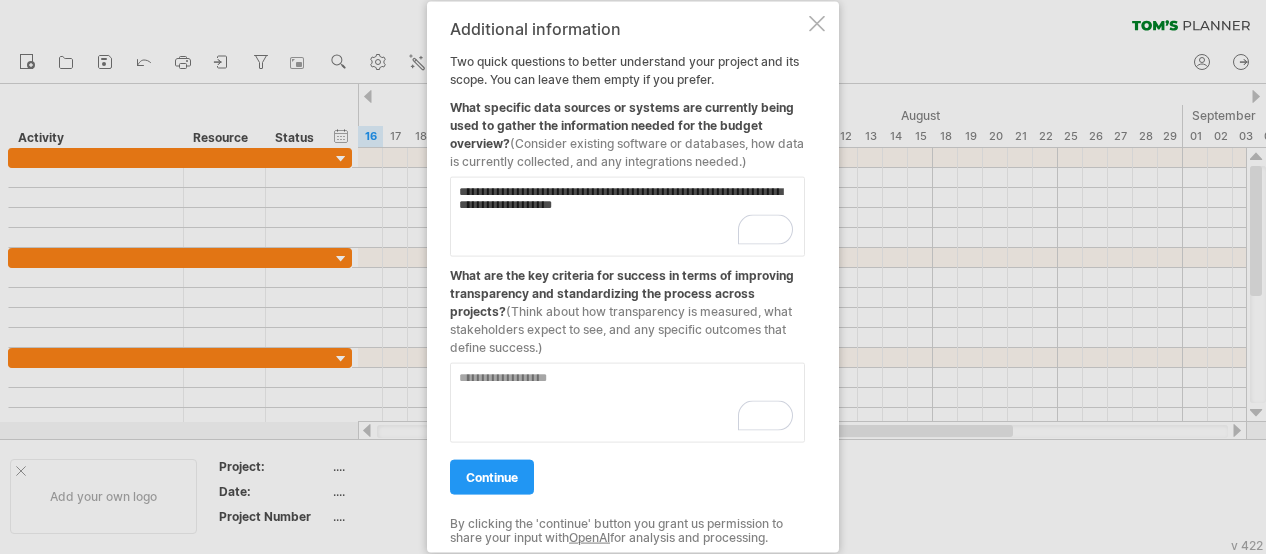 click at bounding box center (627, 403) 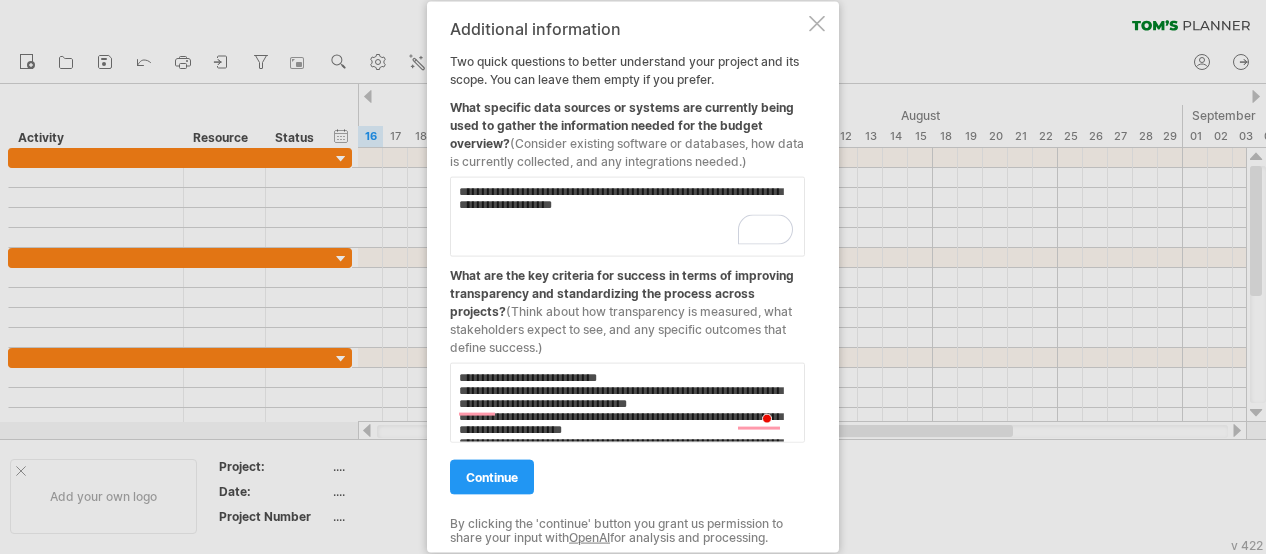 click on "**********" at bounding box center (627, 403) 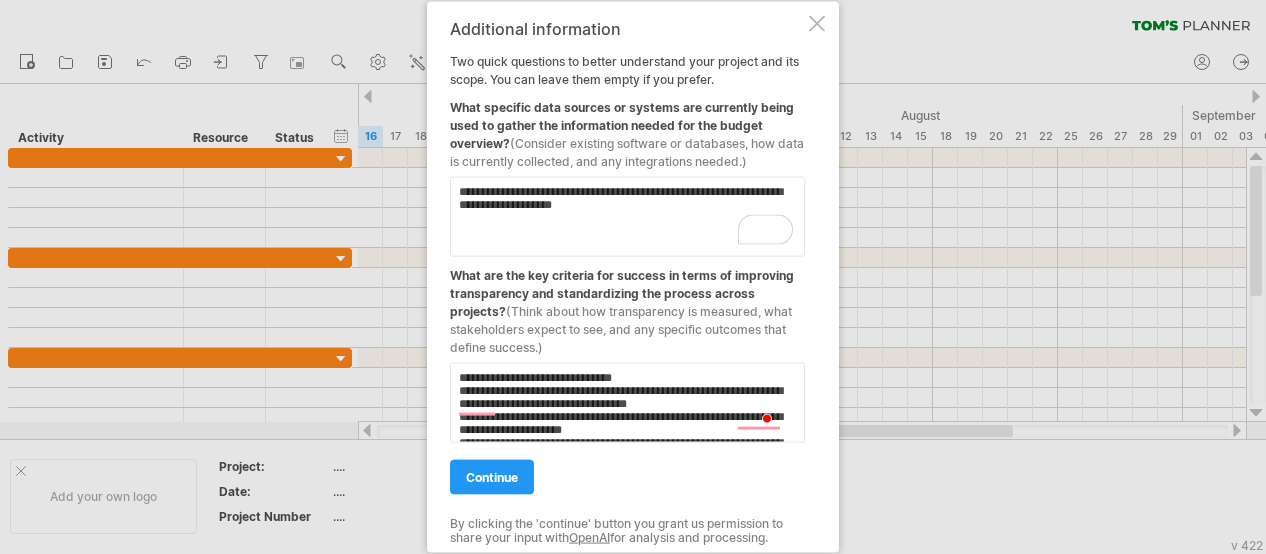 click on "**********" at bounding box center (627, 403) 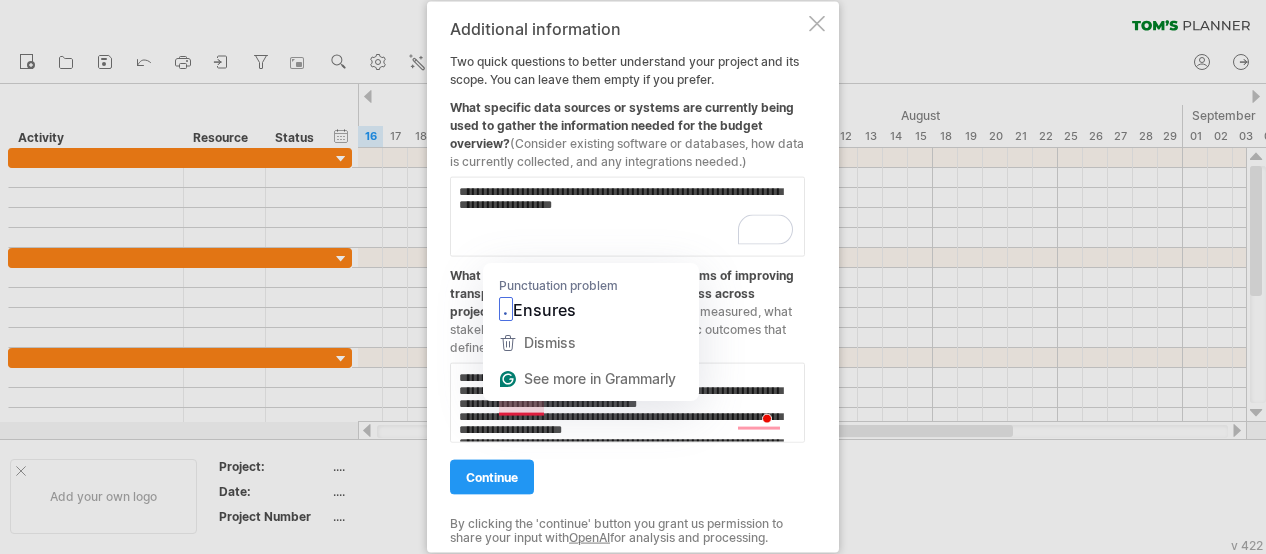 click on "**********" at bounding box center [627, 403] 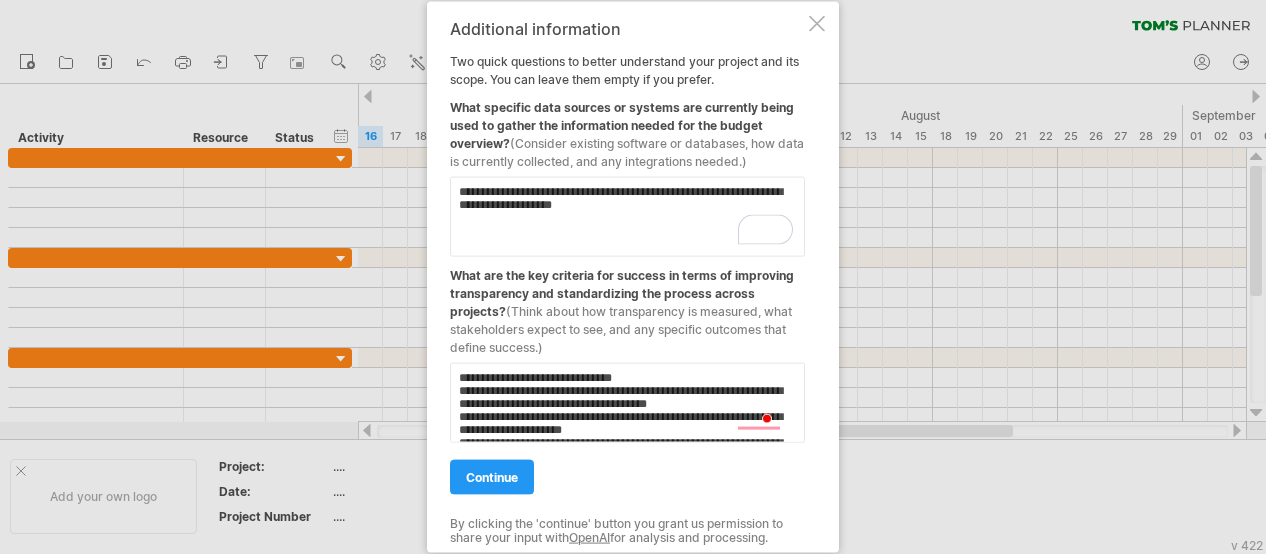click on "**********" at bounding box center [627, 403] 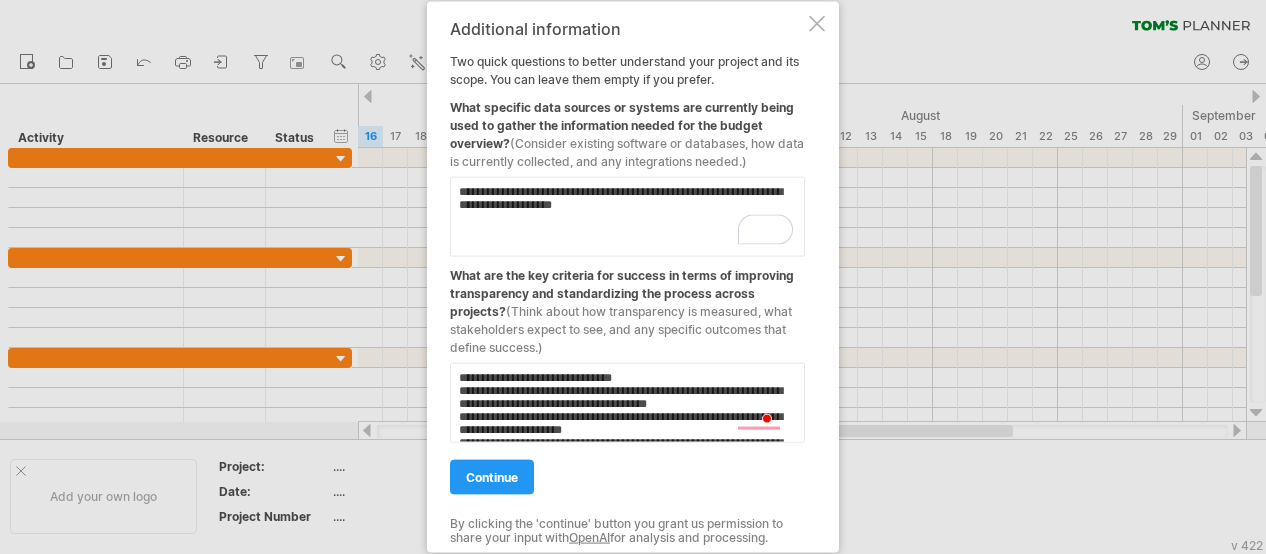 scroll, scrollTop: 11, scrollLeft: 0, axis: vertical 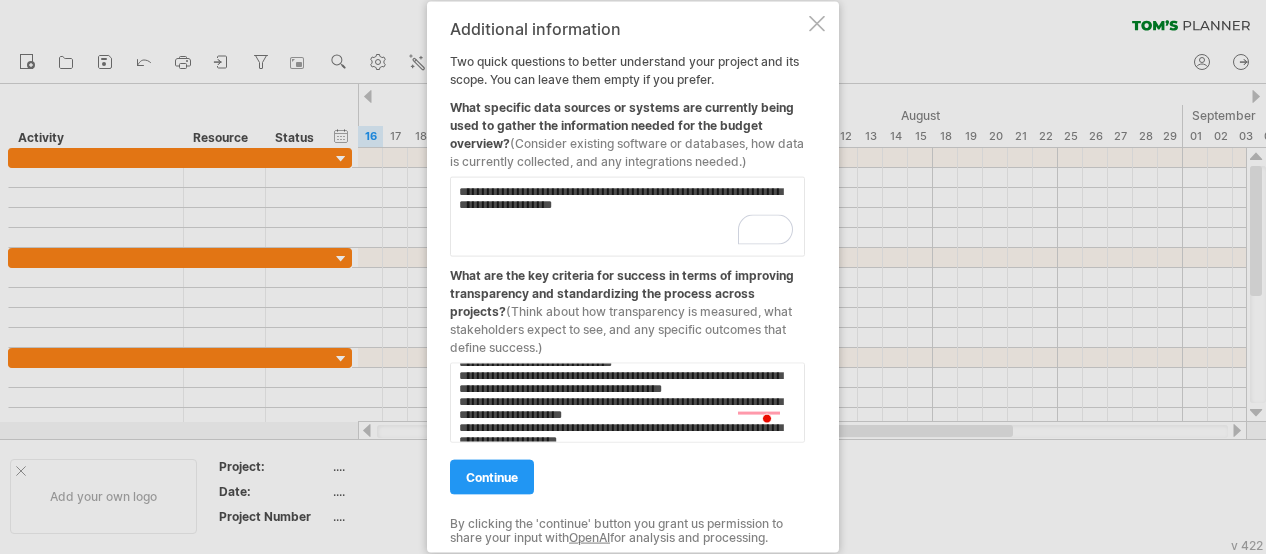 click on "**********" at bounding box center [627, 403] 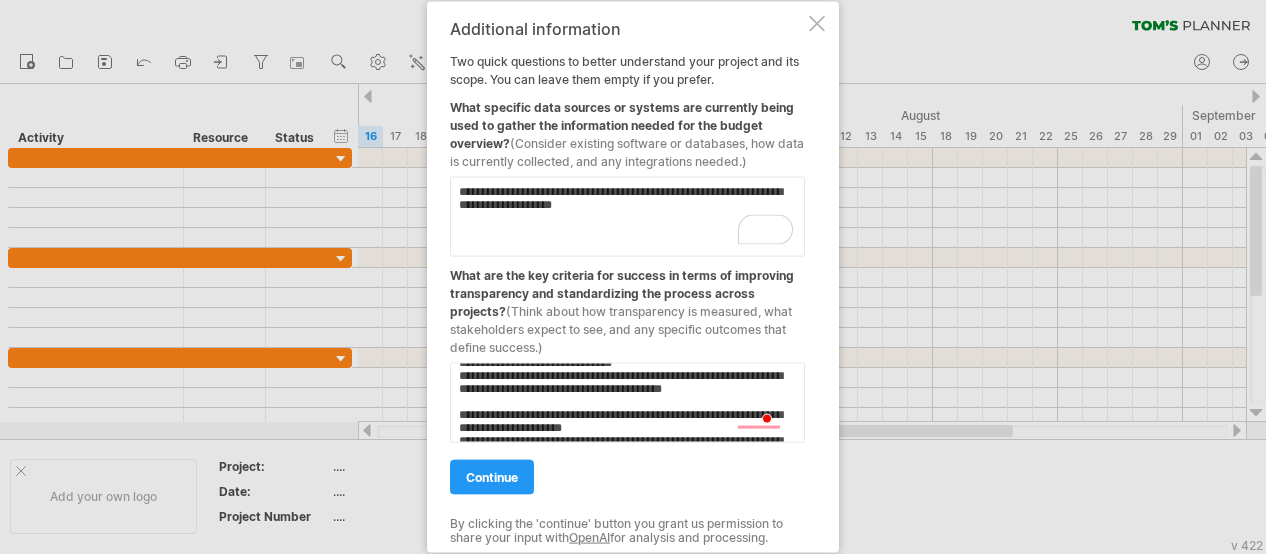 click on "**********" at bounding box center [627, 403] 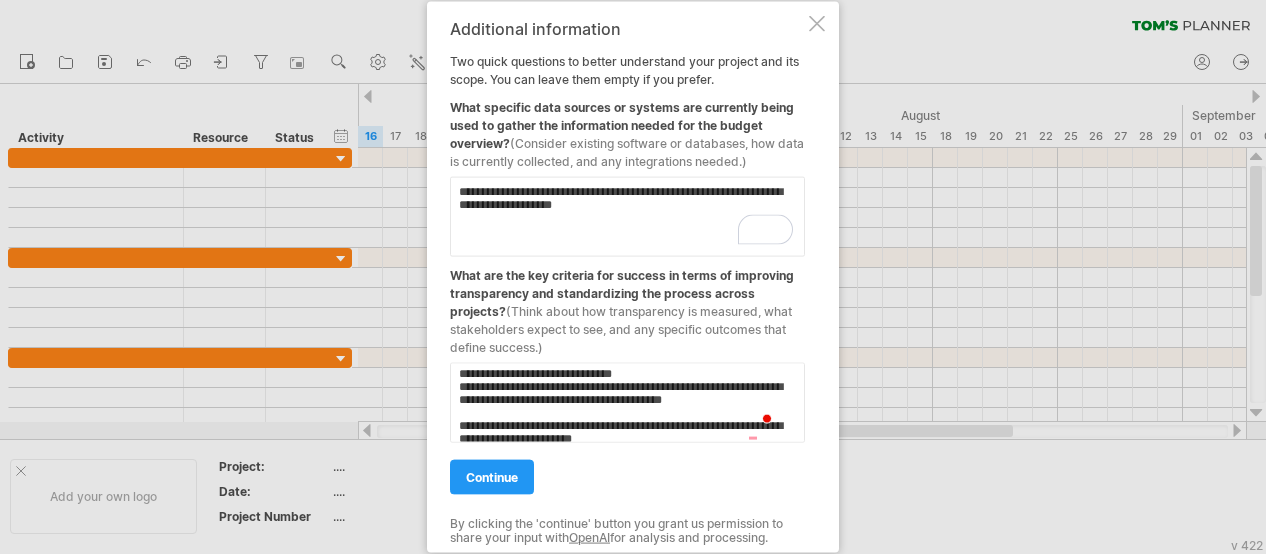 click on "**********" at bounding box center [627, 403] 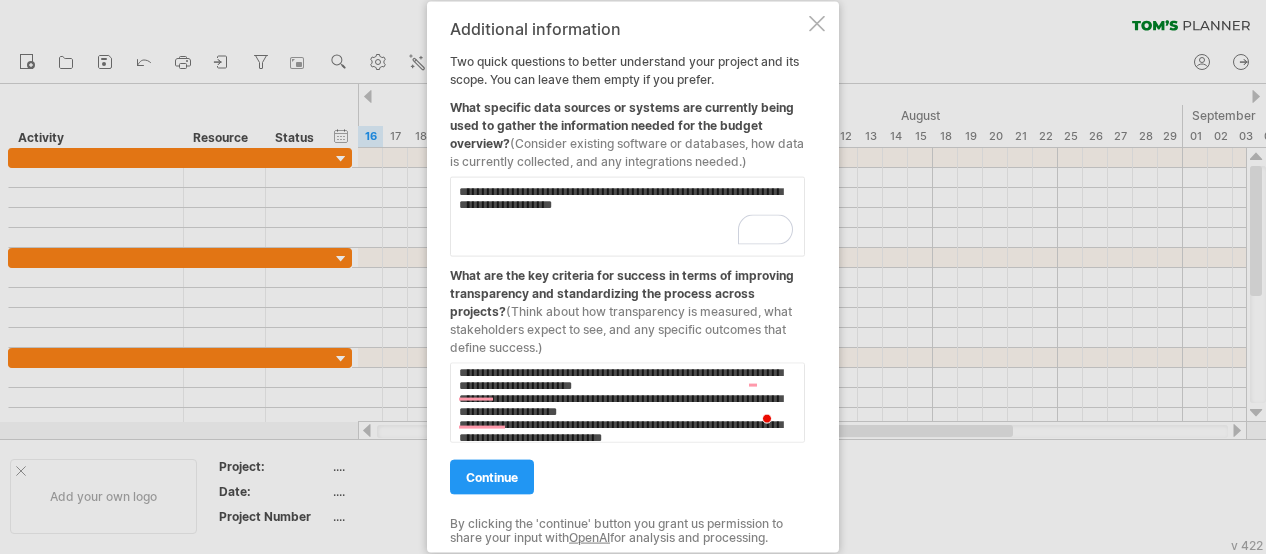 click on "**********" at bounding box center [627, 403] 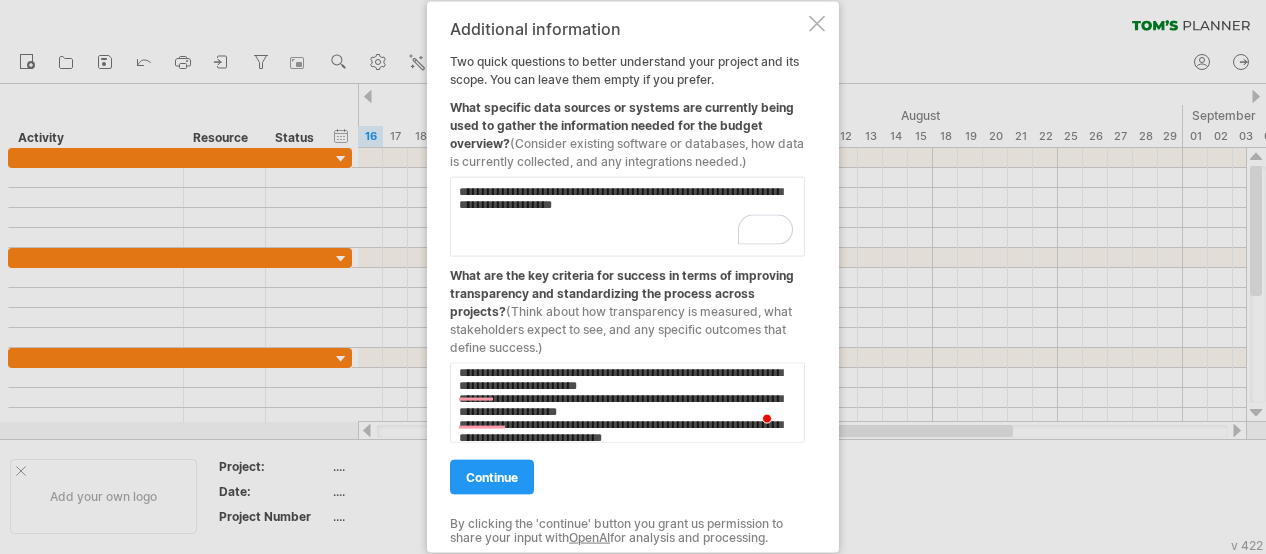 click on "**********" at bounding box center [627, 403] 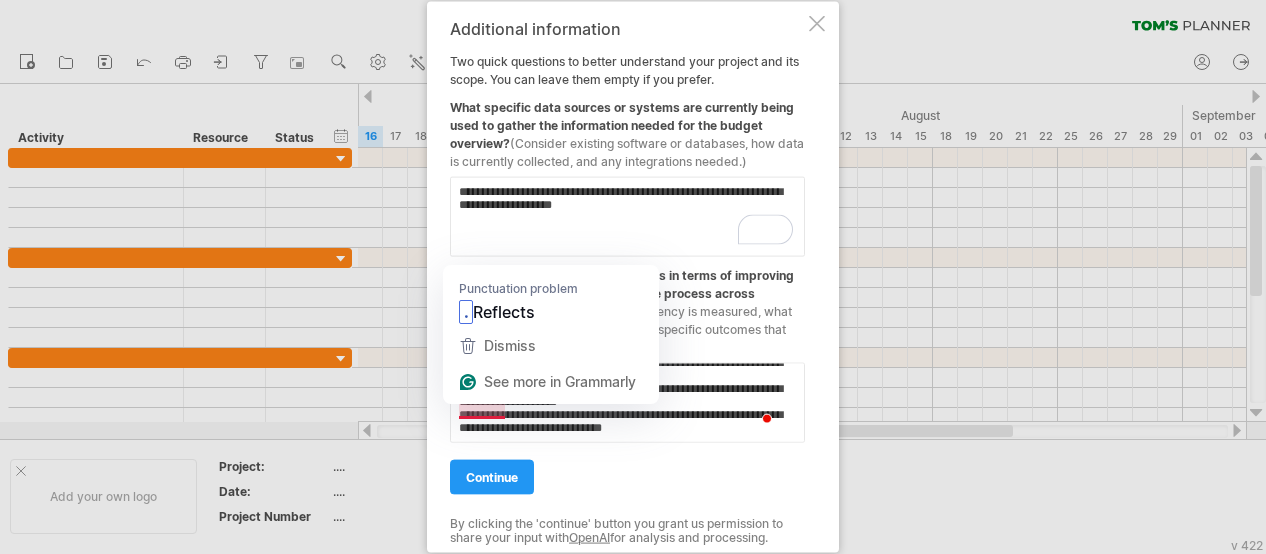 click on "**********" at bounding box center [627, 403] 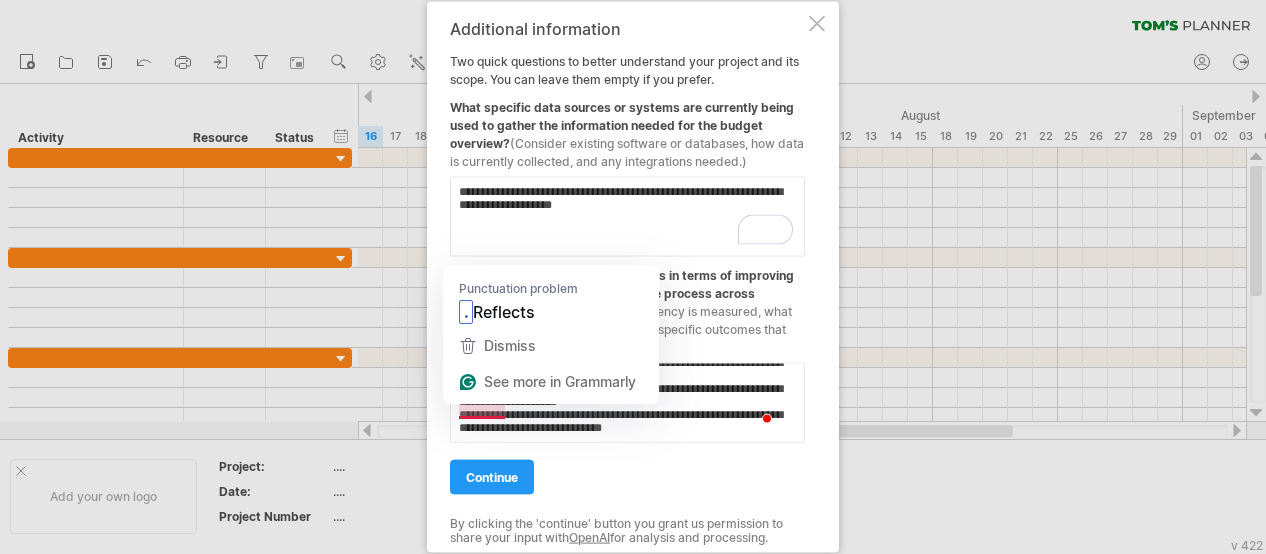 click on "**********" at bounding box center (627, 403) 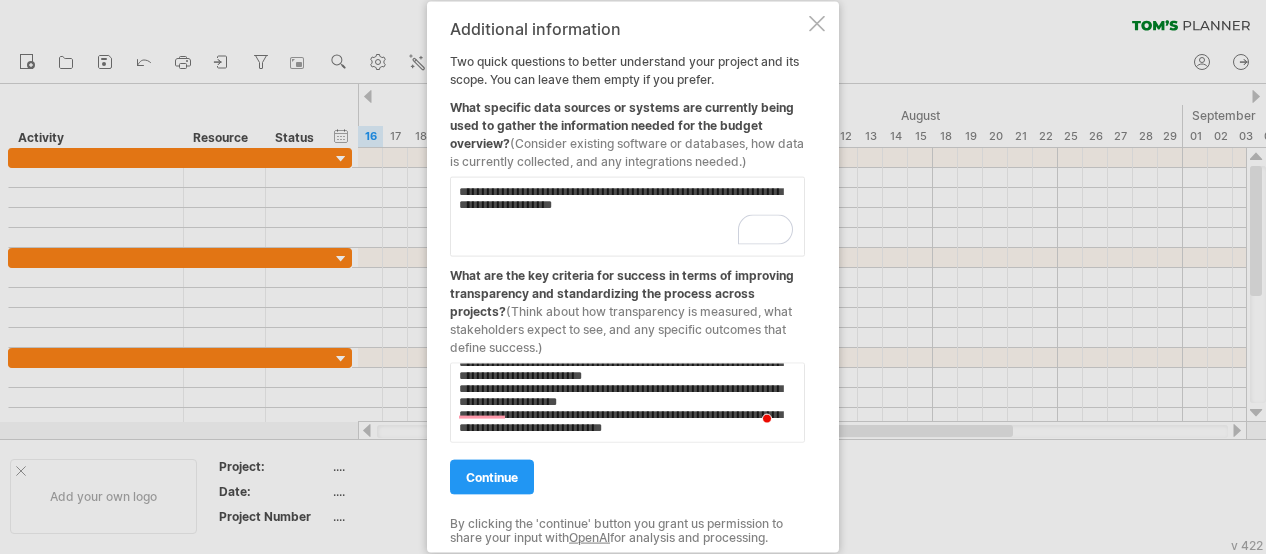click on "**********" at bounding box center (627, 403) 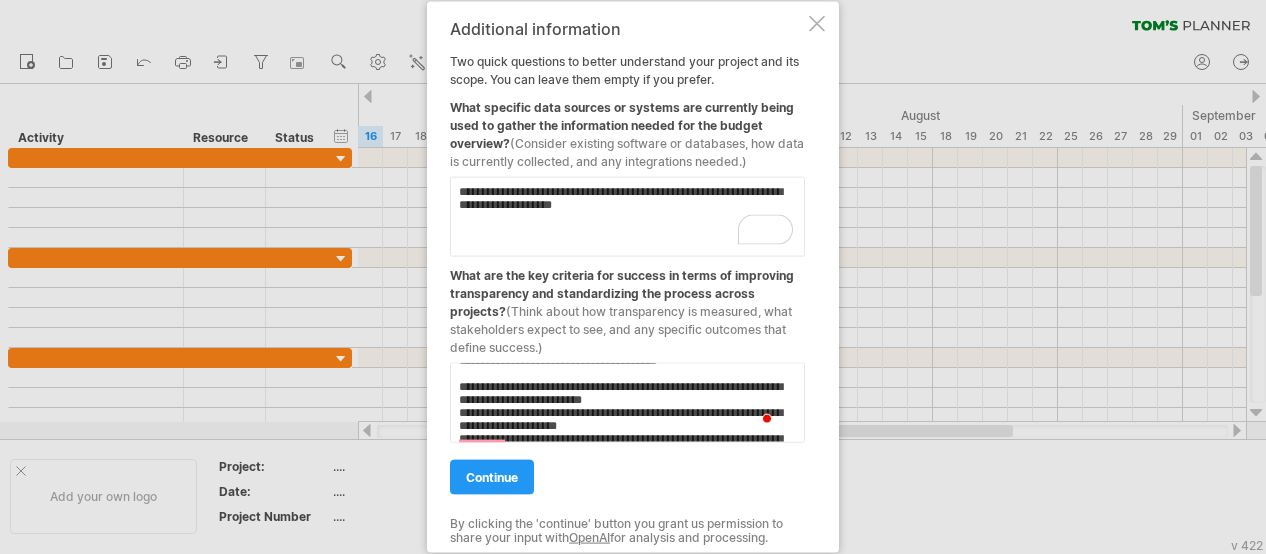 click on "**********" at bounding box center (627, 403) 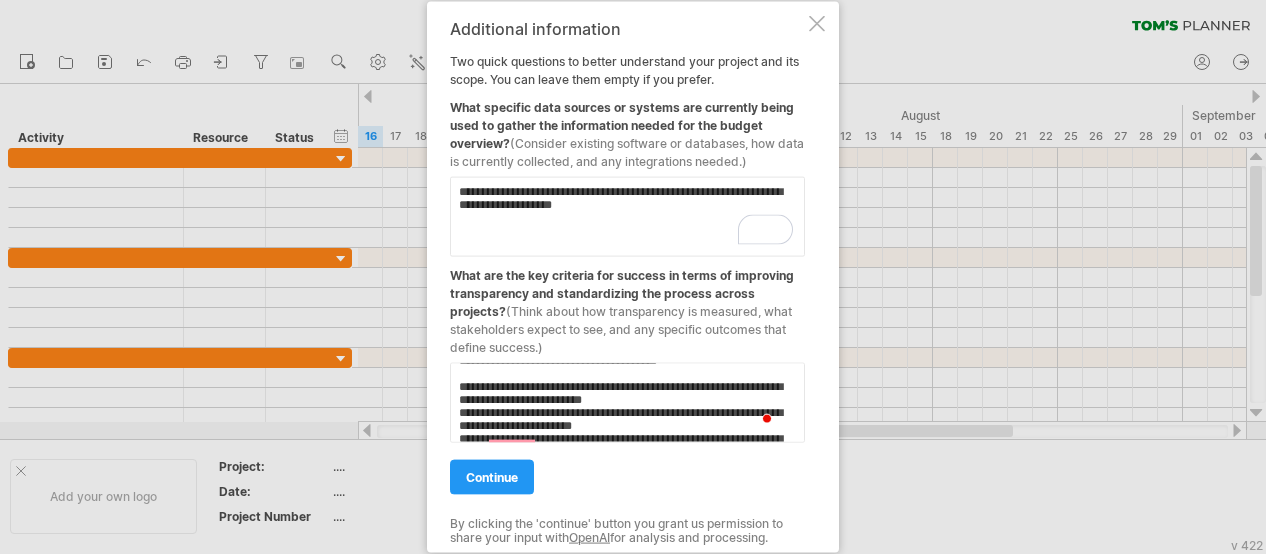 click on "**********" at bounding box center (627, 403) 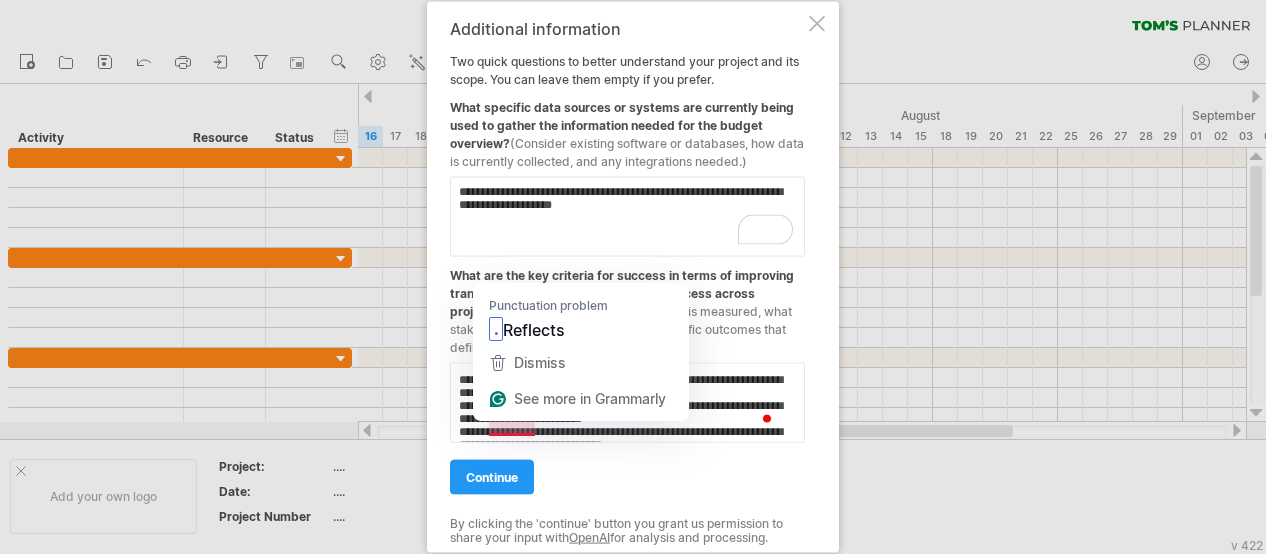 click on "**********" at bounding box center [627, 403] 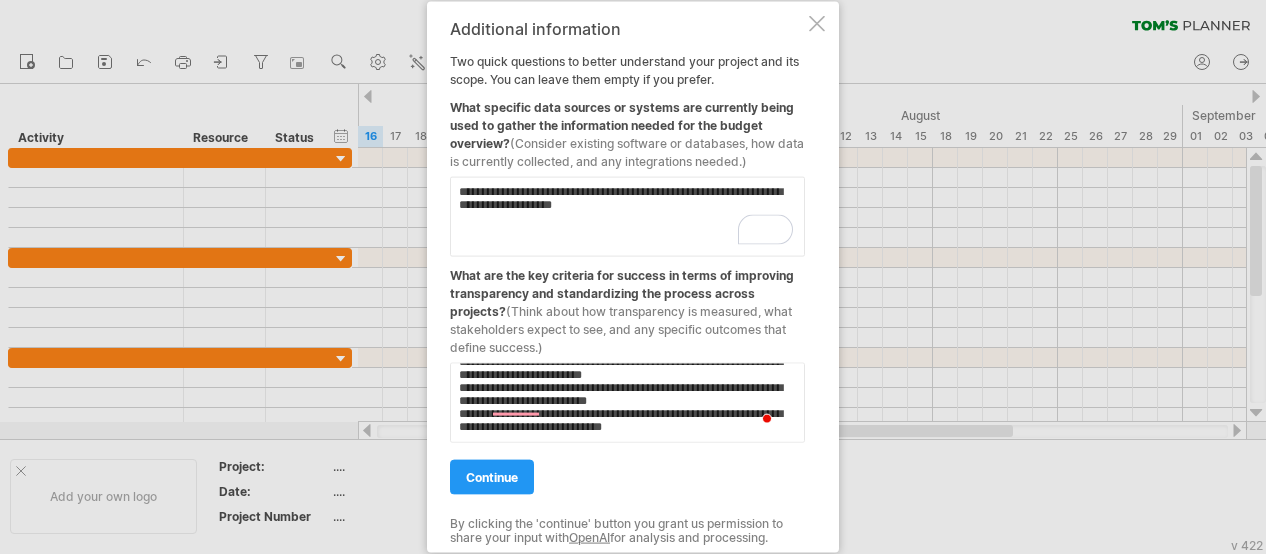 click on "**********" at bounding box center [627, 403] 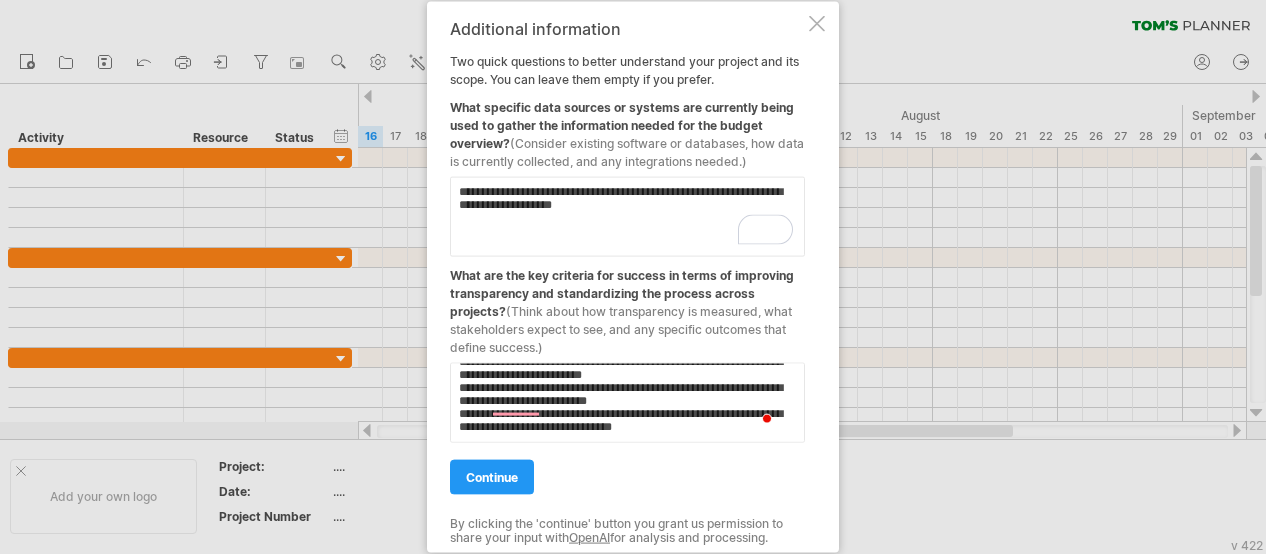 click on "**********" at bounding box center [627, 403] 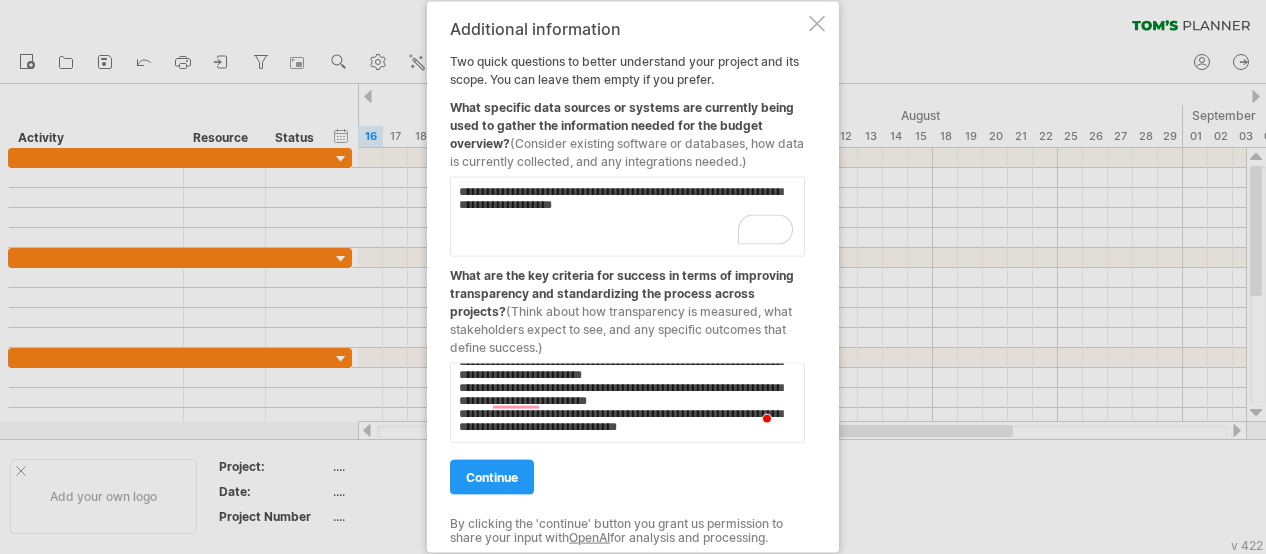 click on "**********" at bounding box center [627, 403] 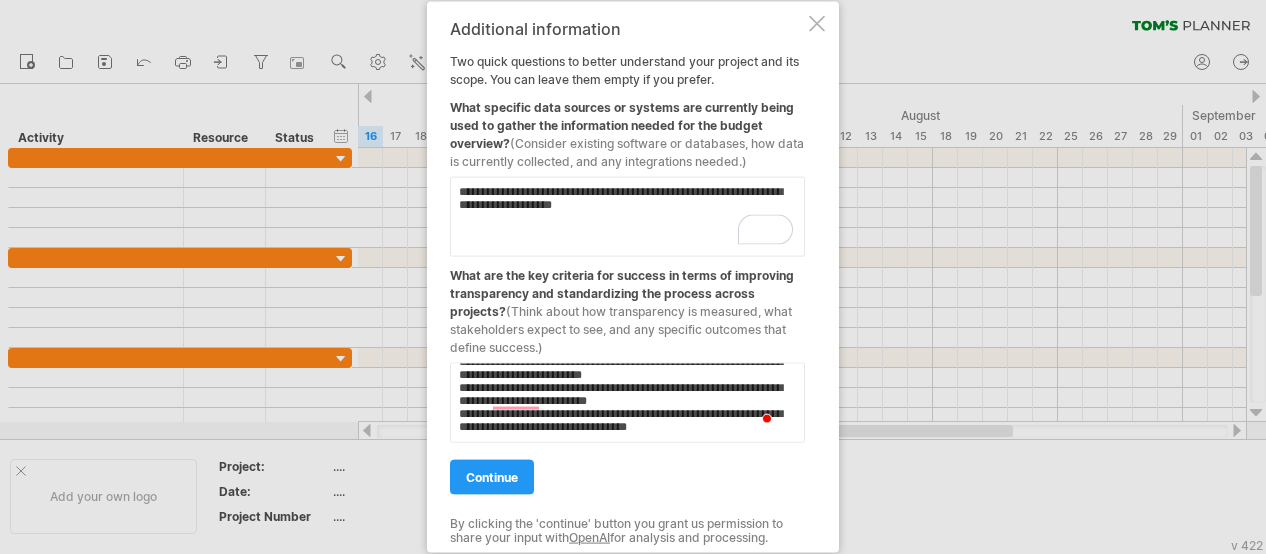 type on "**********" 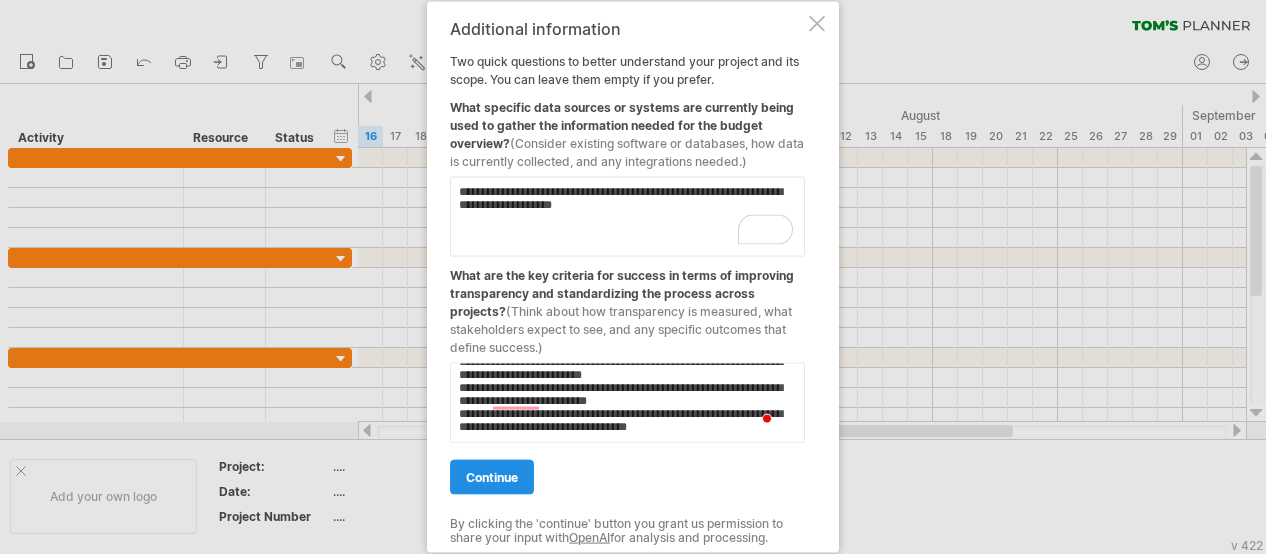click on "continue" at bounding box center [492, 477] 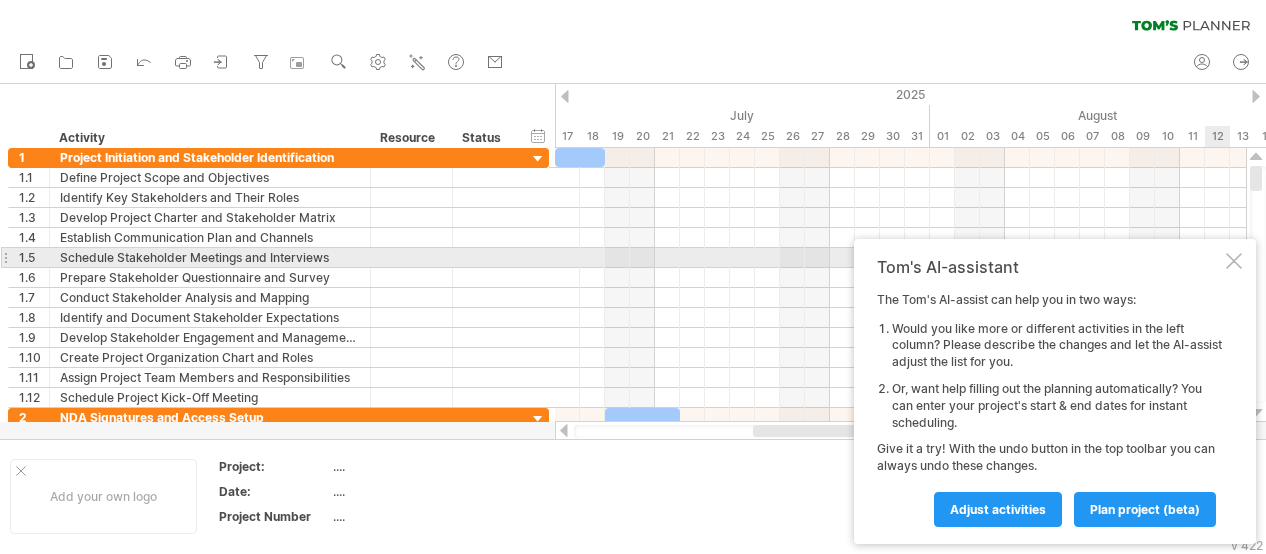 click at bounding box center (1234, 261) 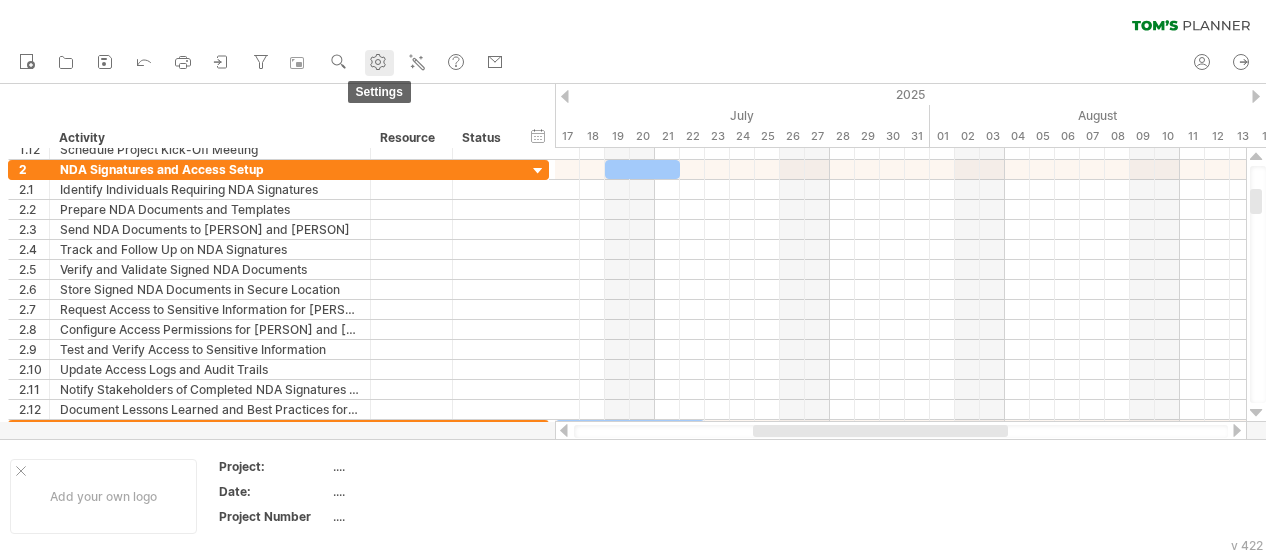 click 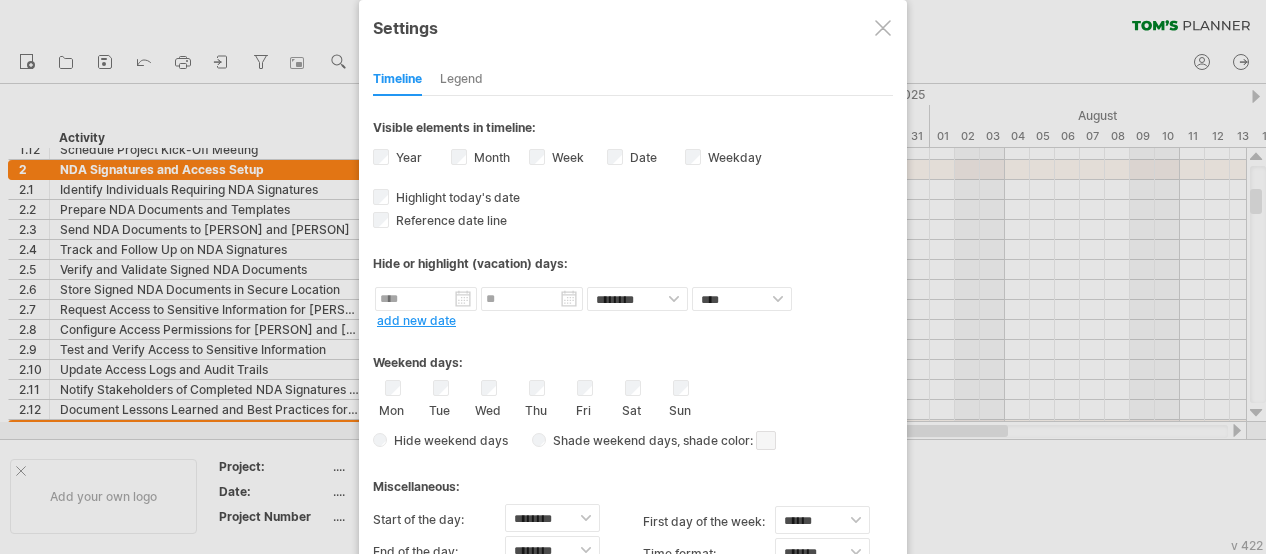 click on "Legend" at bounding box center (461, 80) 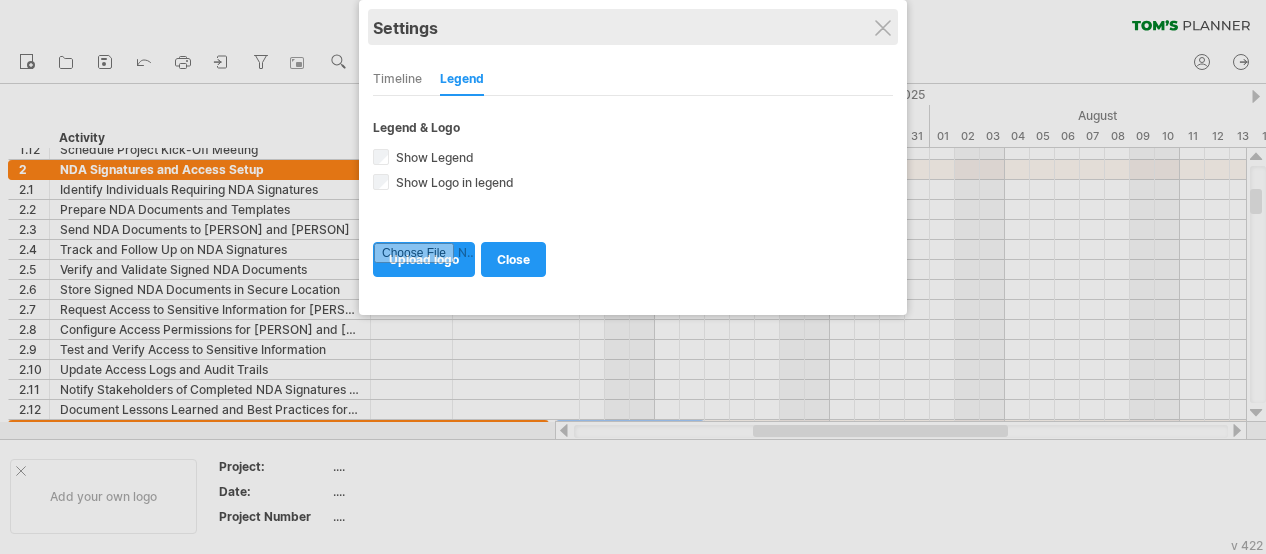 click on "Settings" at bounding box center (633, 27) 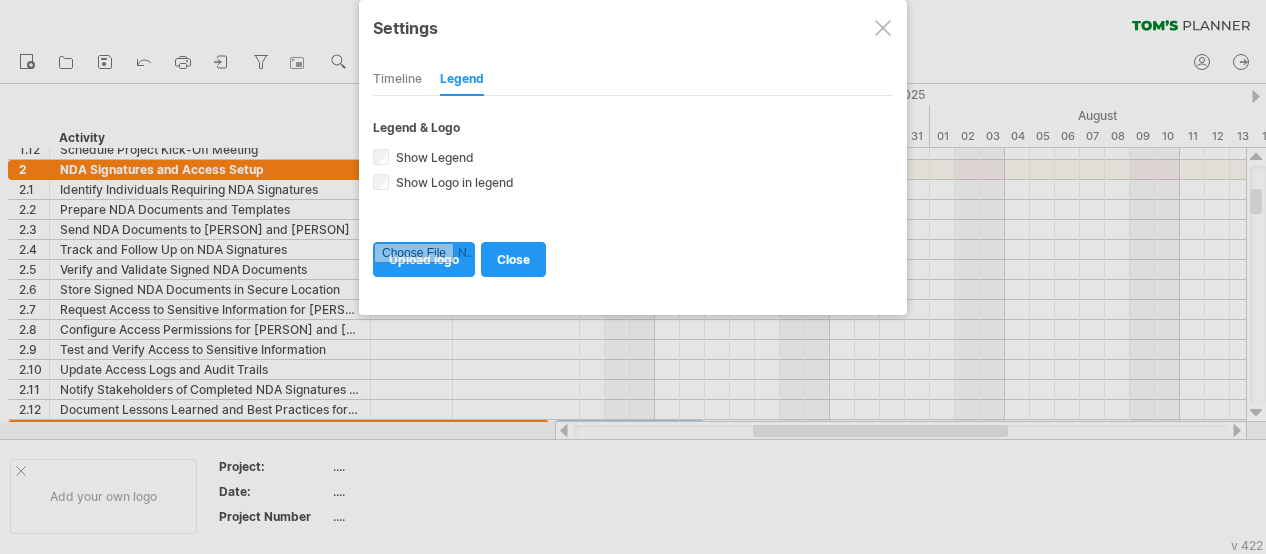 click at bounding box center (883, 28) 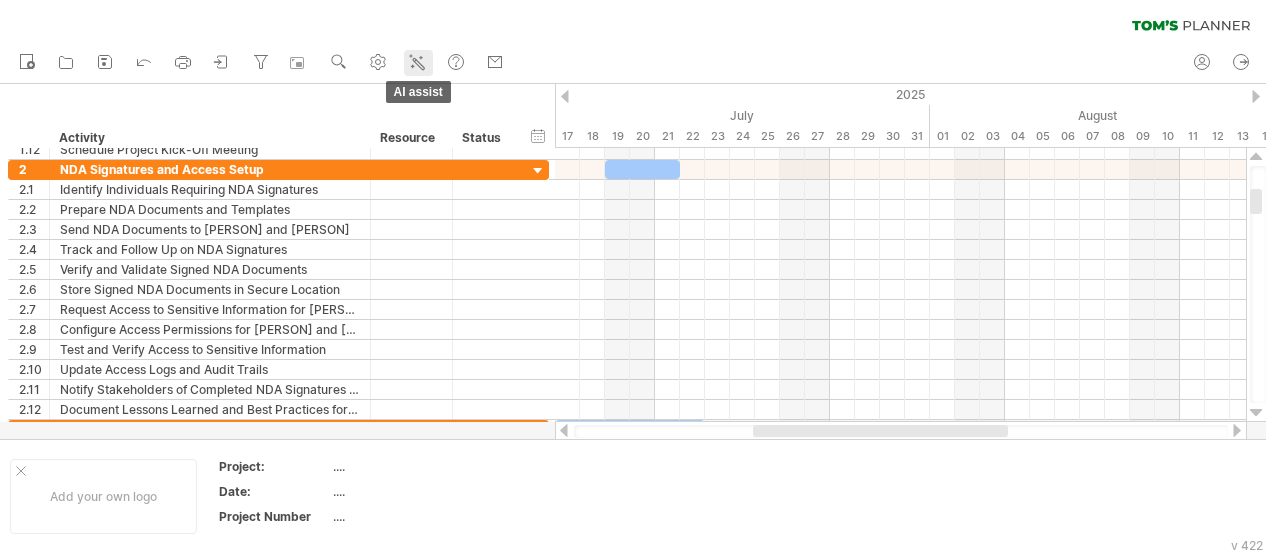 click 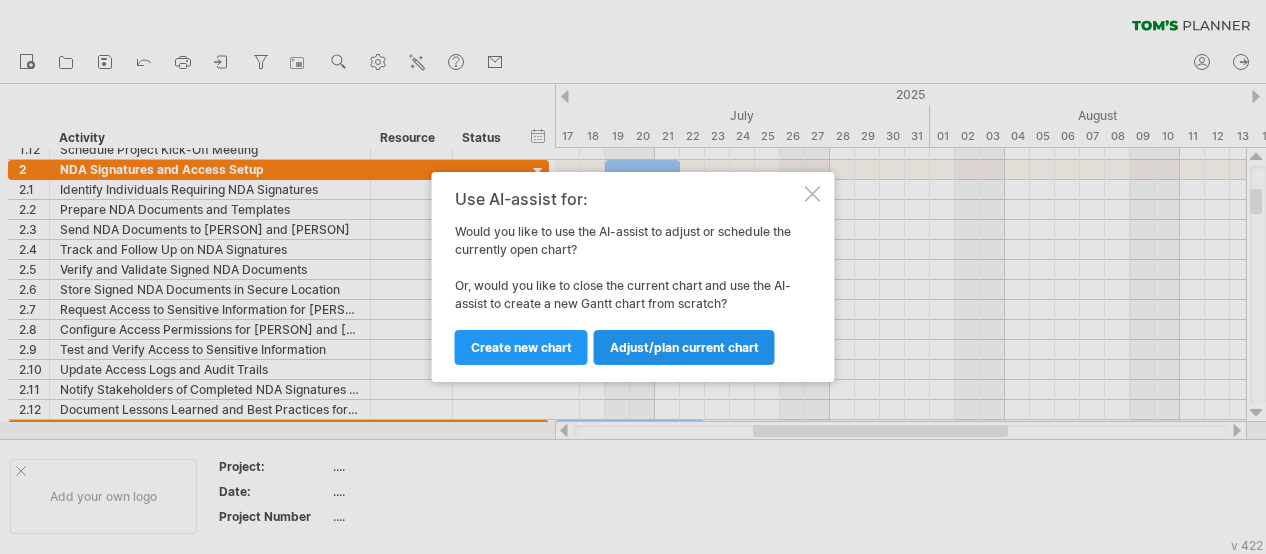 click on "Adjust/plan current chart" at bounding box center [684, 347] 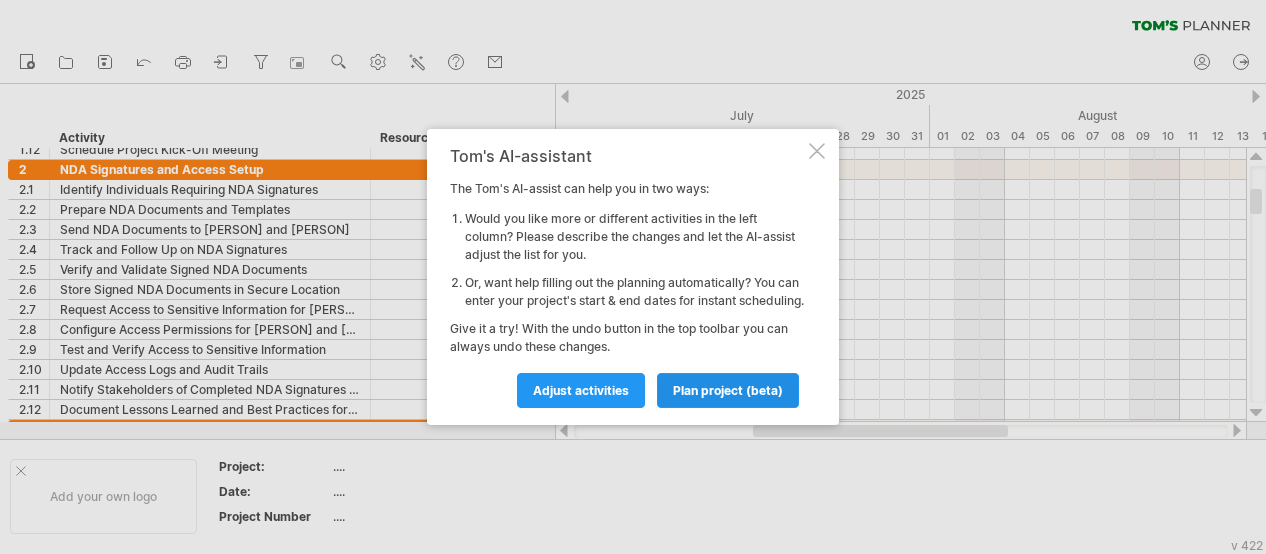 click on "plan project (beta)" at bounding box center [728, 390] 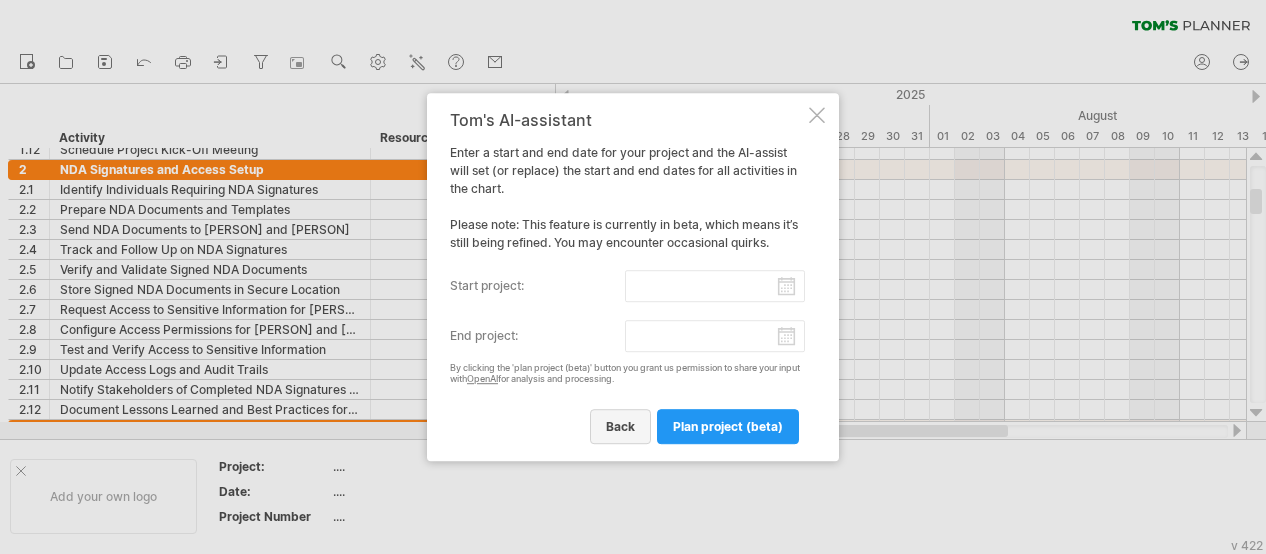 click on "back" at bounding box center (620, 426) 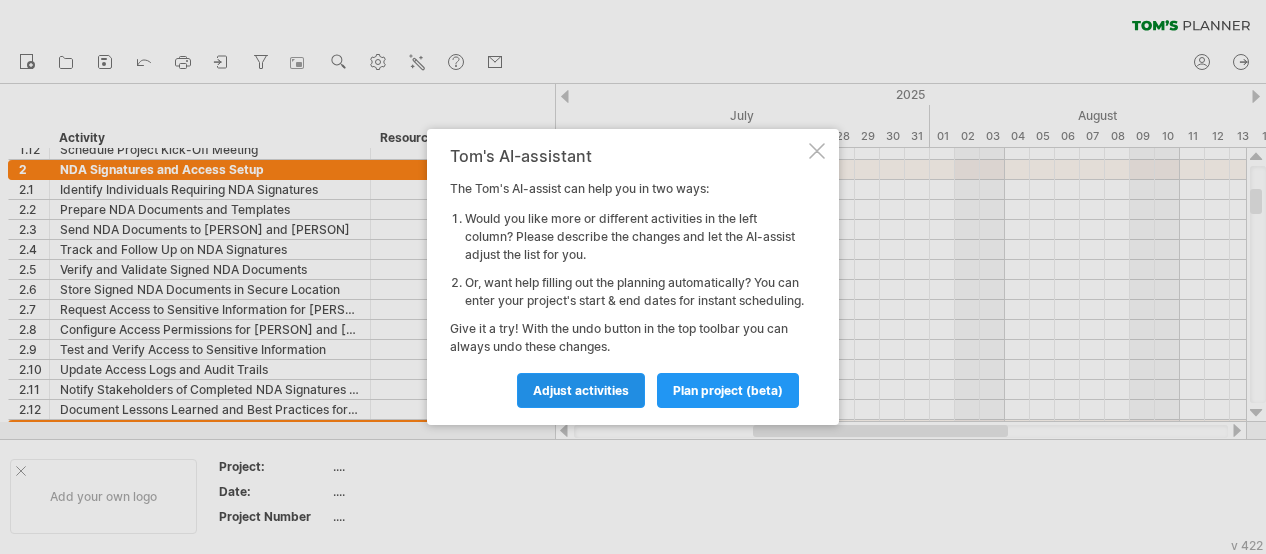 click on "Adjust activities" at bounding box center [581, 390] 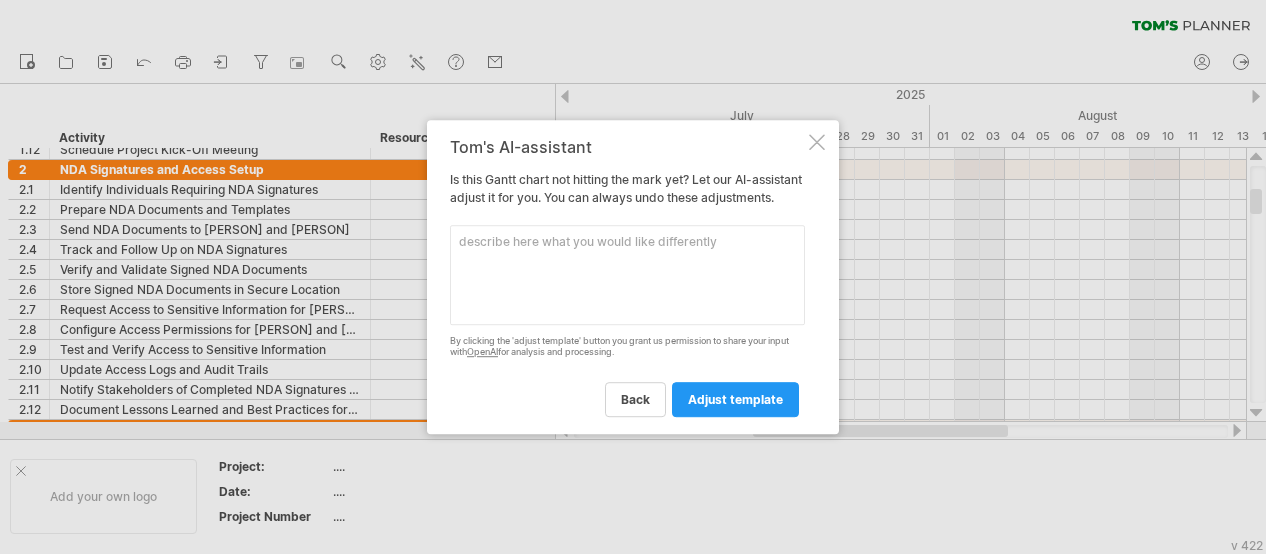 click at bounding box center (627, 275) 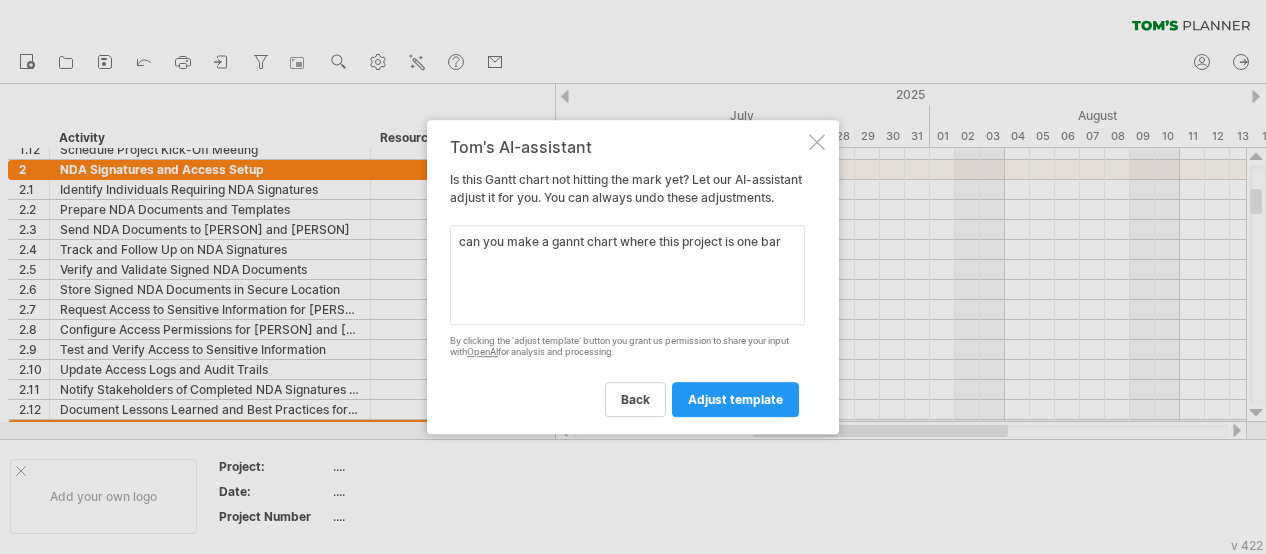 click on "can you make a gannt chart where this project is one bar" at bounding box center (627, 275) 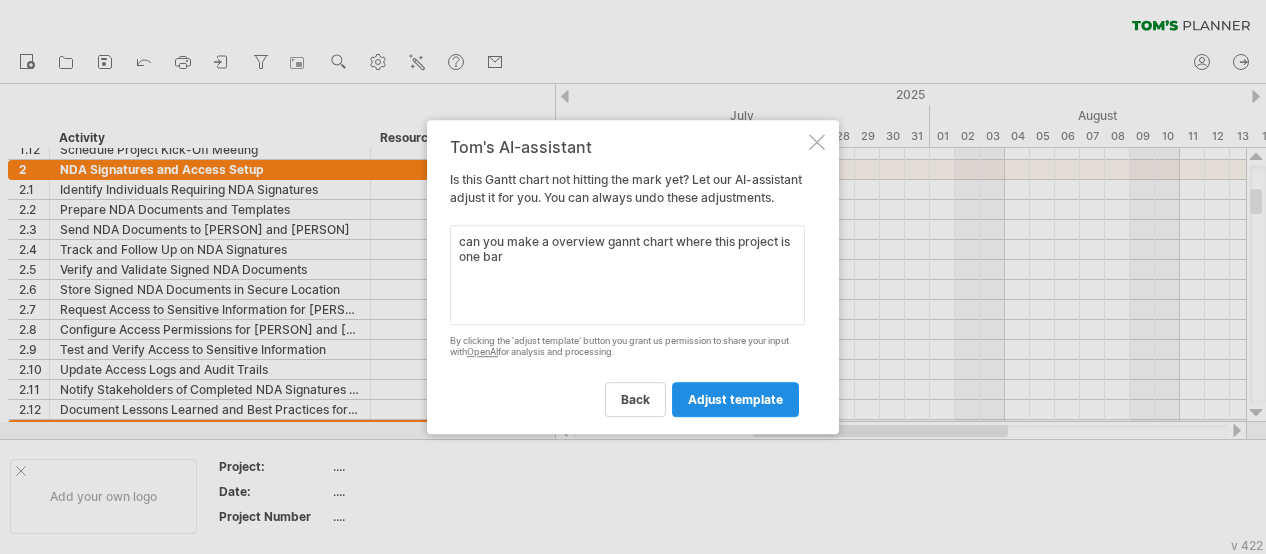 type on "can you make a overview gannt chart where this project is one bar" 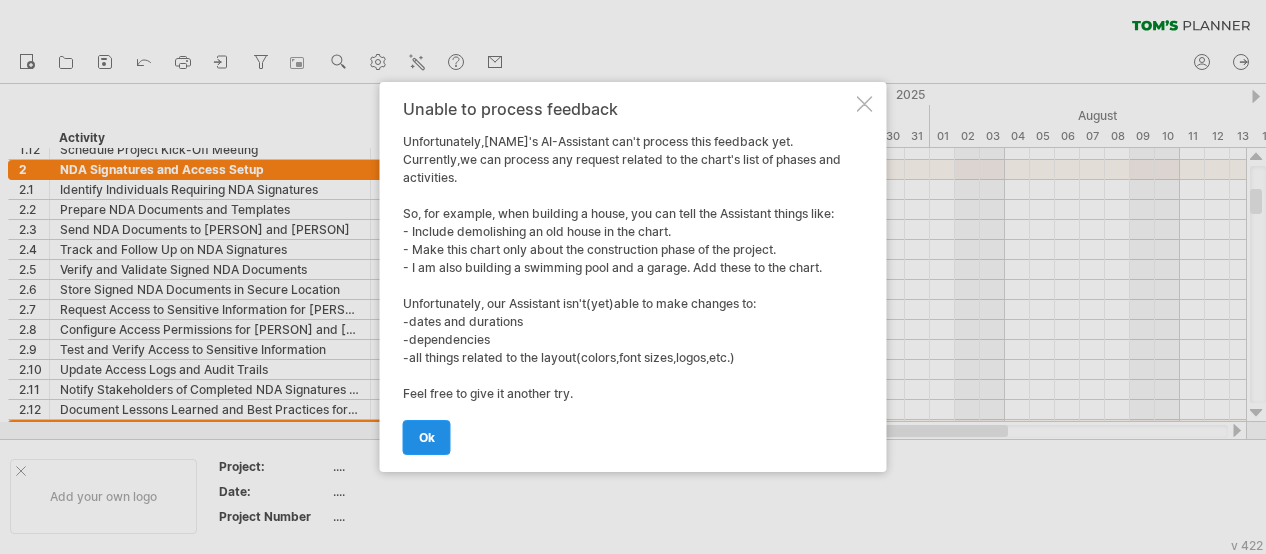 click on "ok" at bounding box center (427, 437) 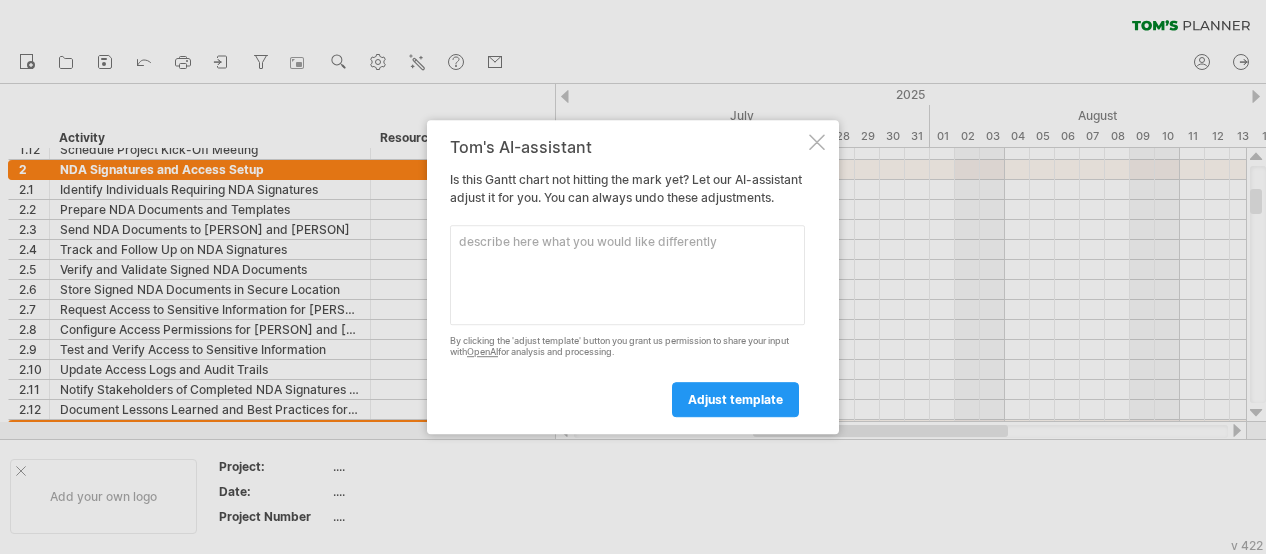 click on "Tom's AI-assistant Is this Gantt chart not hitting the mark yet? Let our AI-assistant adjust it for you. You can always undo these adjustments. Please enter here below what you would like to add or change. By clicking the 'adjust template' button you grant us permission to share your input with OpenAI for analysis and processing. adjust template" at bounding box center [633, 277] 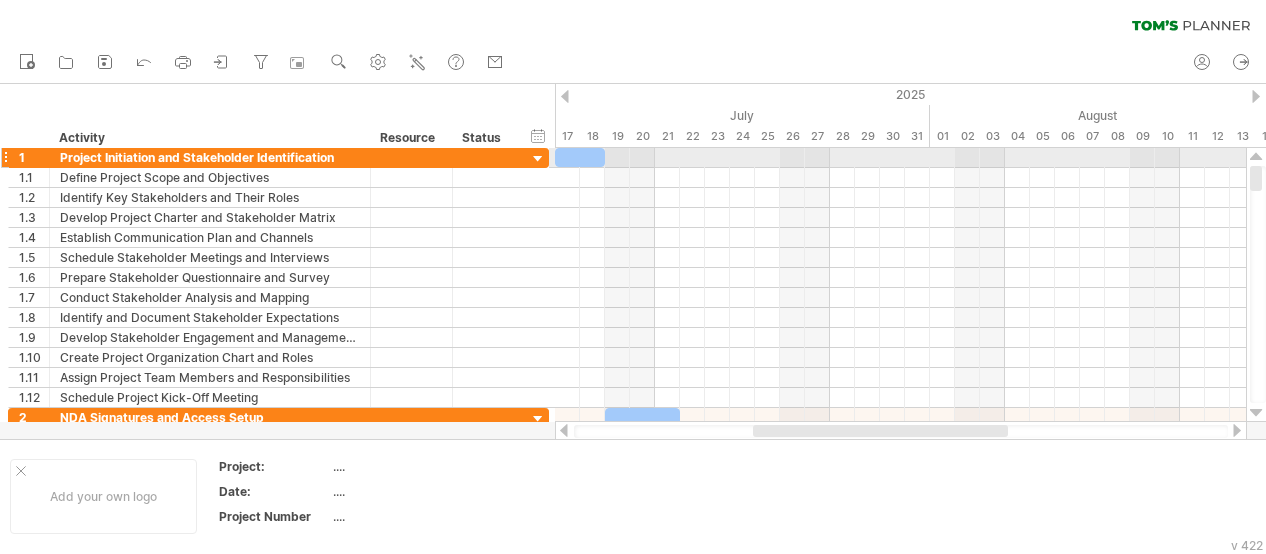 click at bounding box center (538, 159) 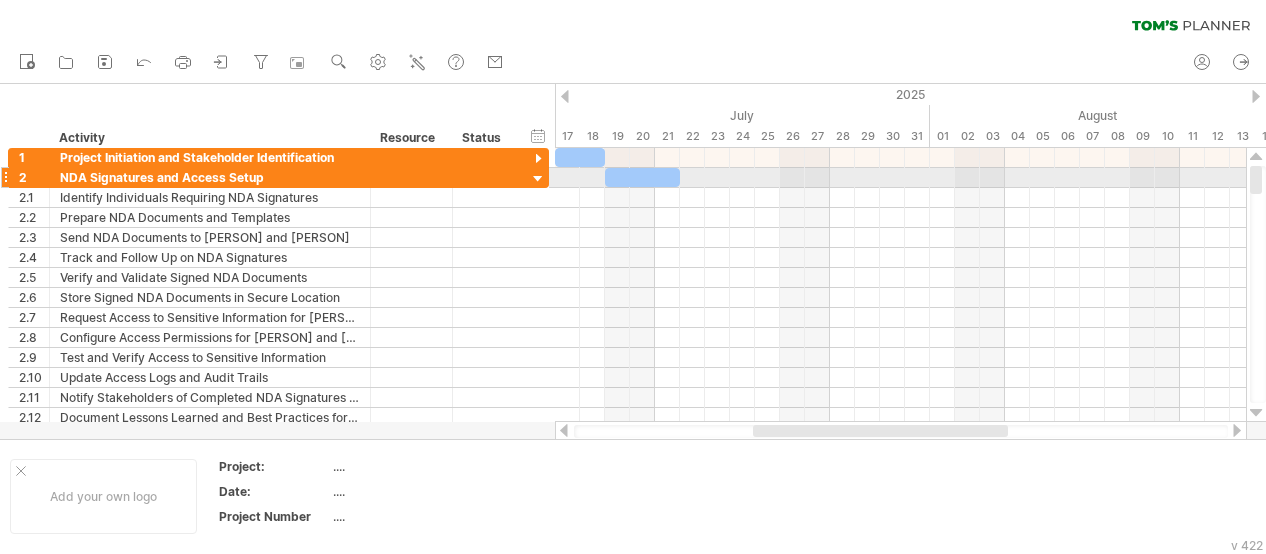 click at bounding box center (538, 179) 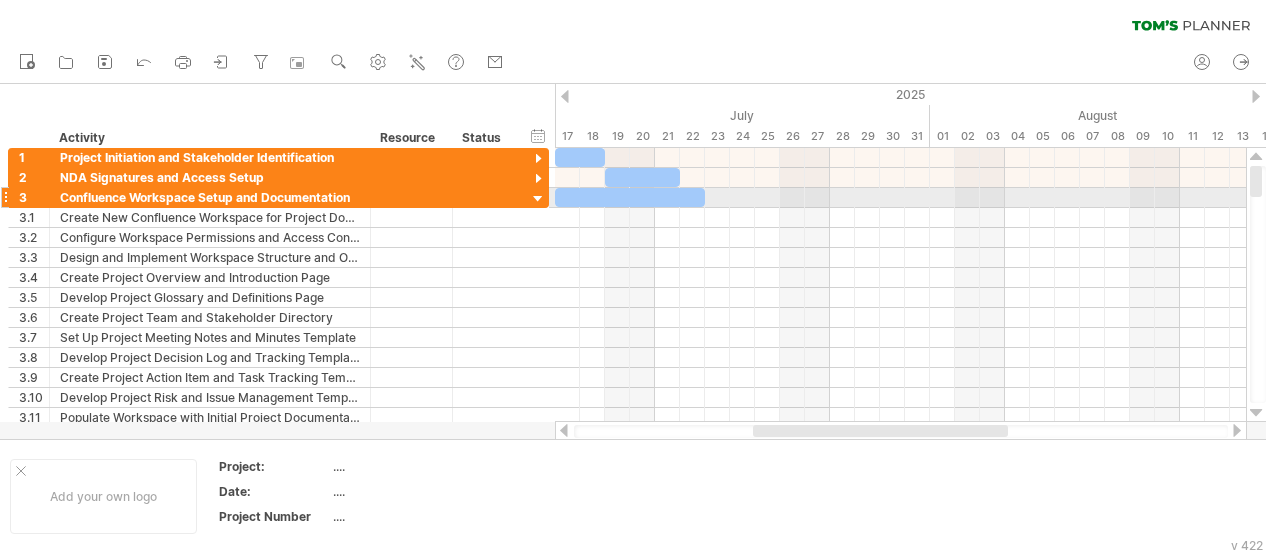 click at bounding box center [538, 199] 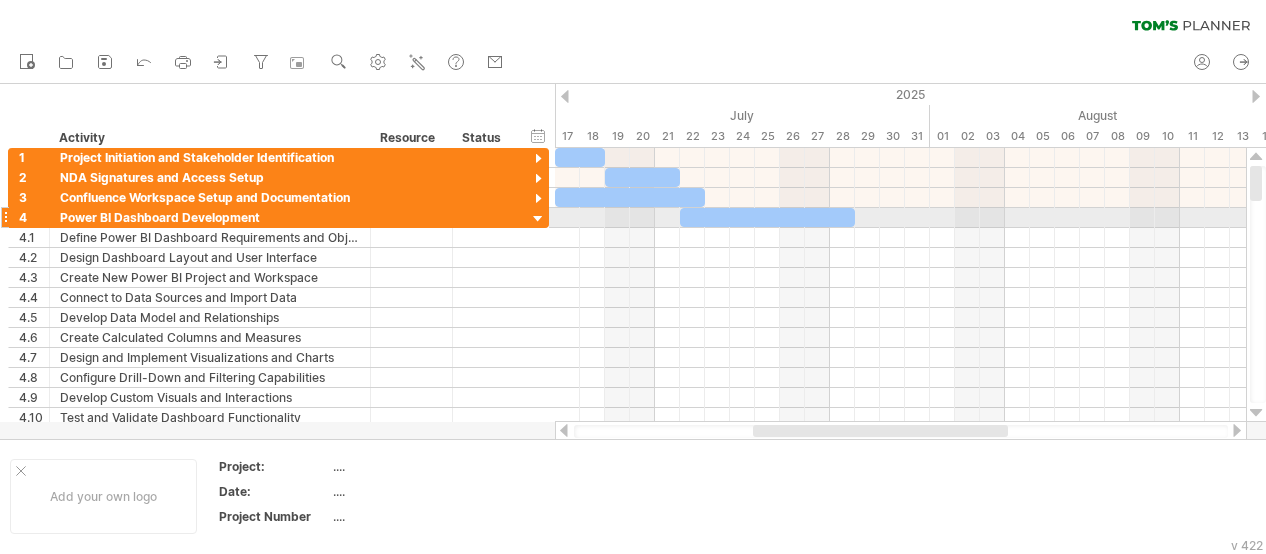 click at bounding box center (538, 219) 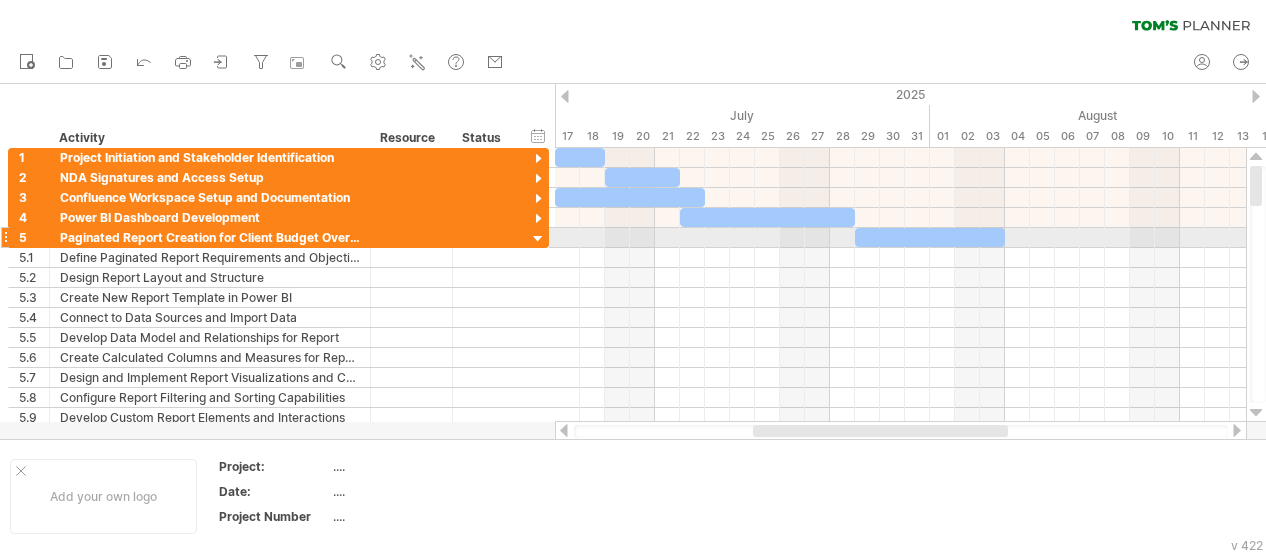 click at bounding box center (538, 239) 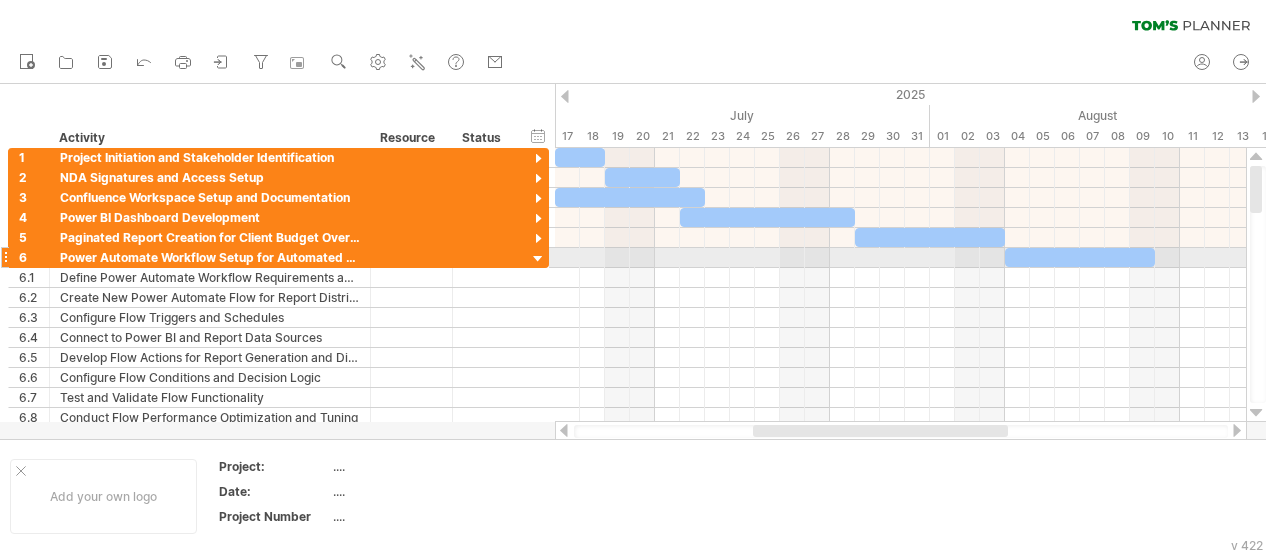 click at bounding box center [538, 259] 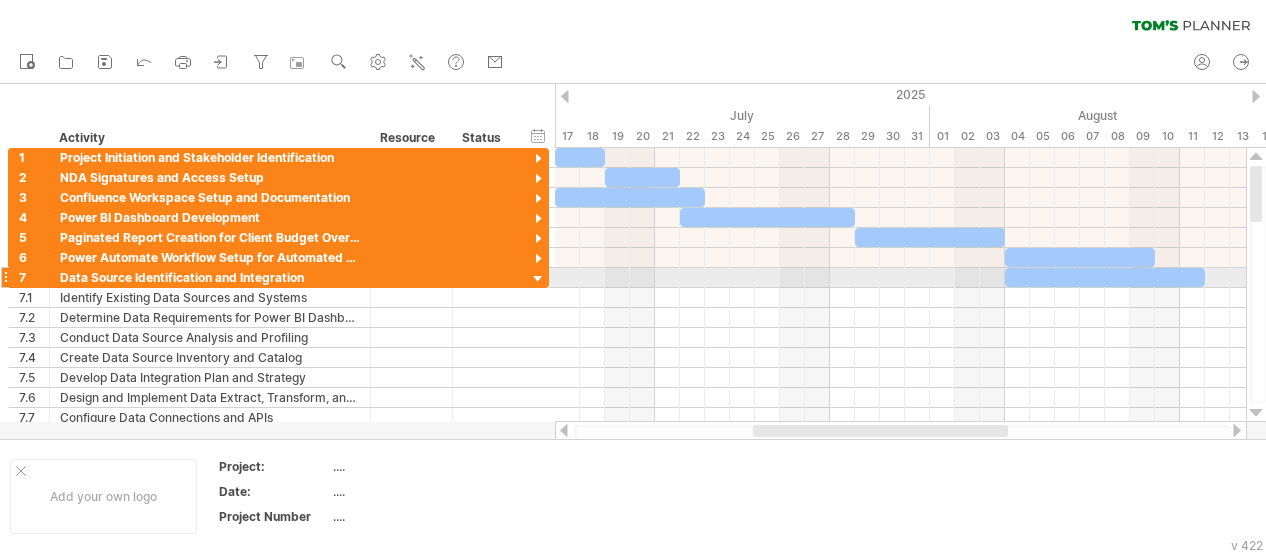 click at bounding box center [538, 279] 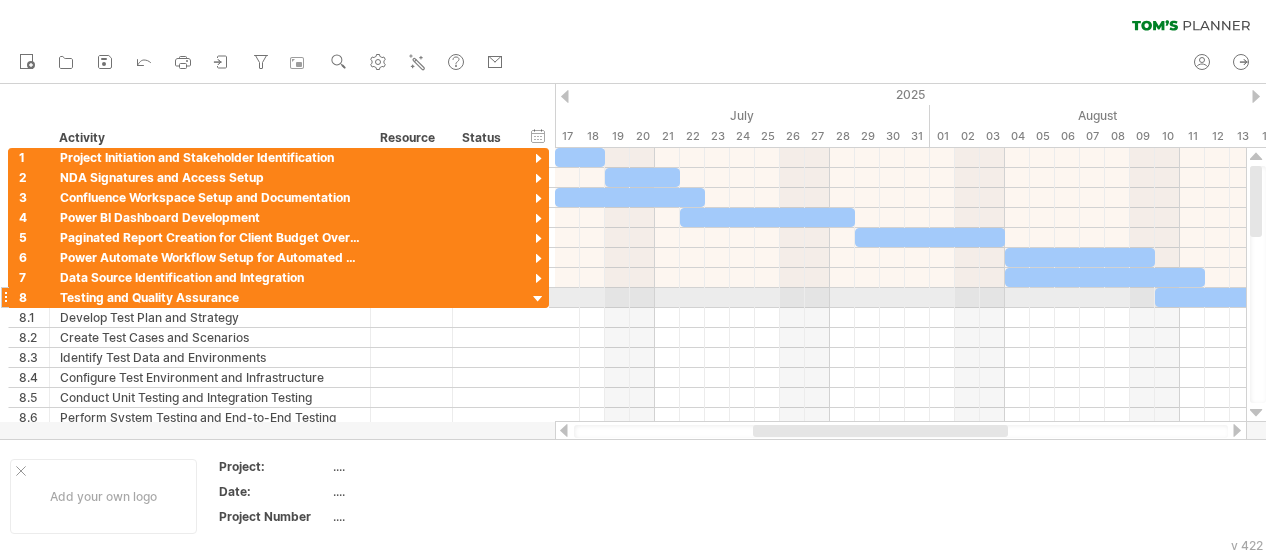 click at bounding box center (538, 299) 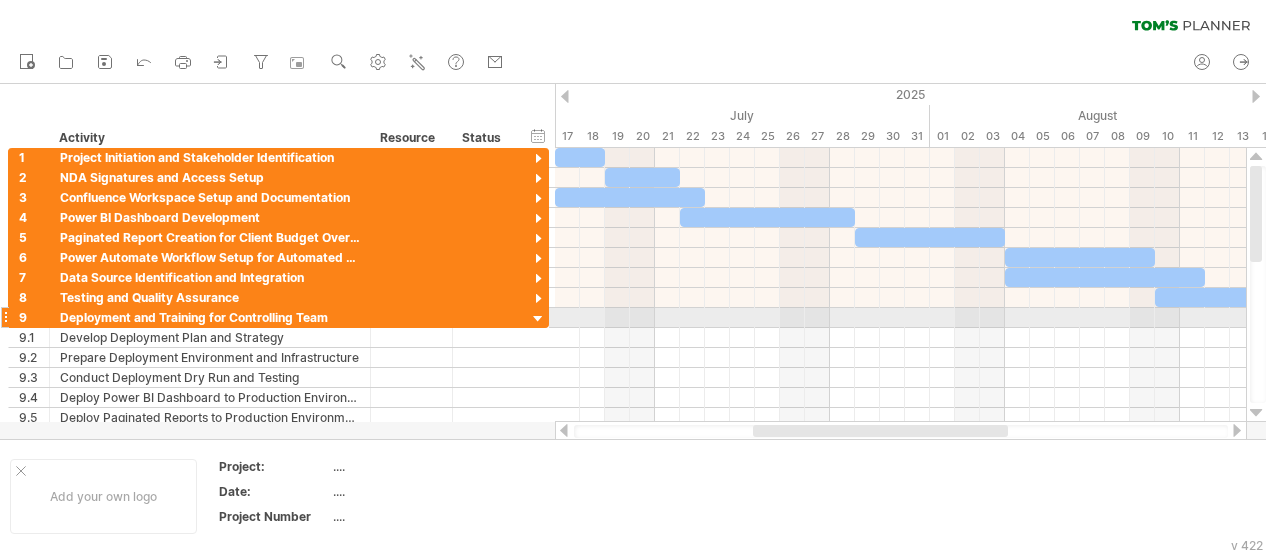 click at bounding box center [538, 319] 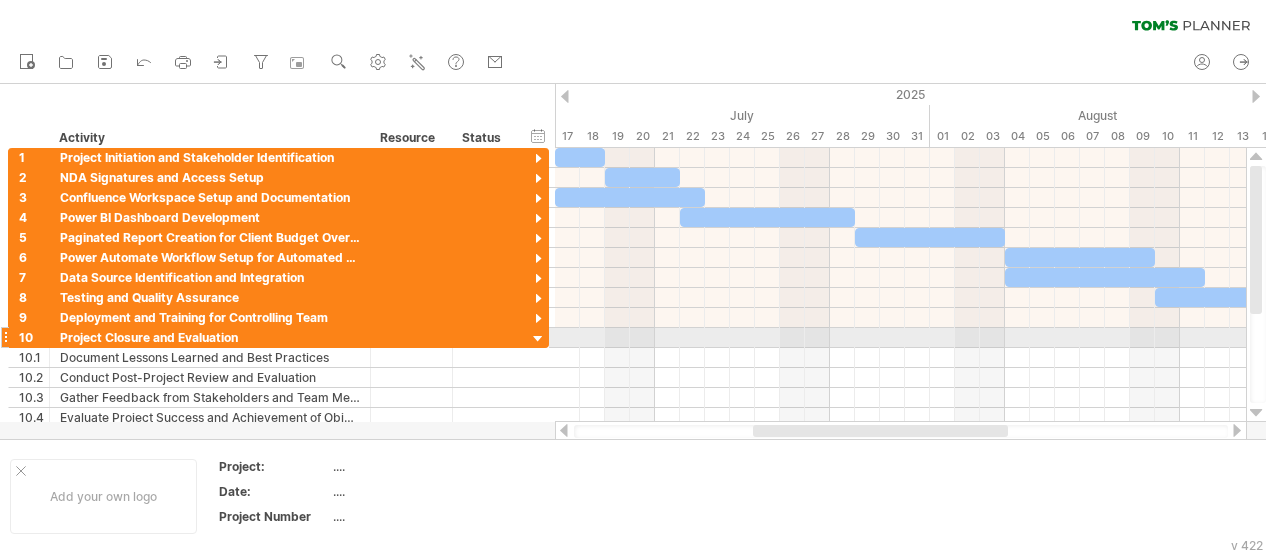 click at bounding box center [538, 339] 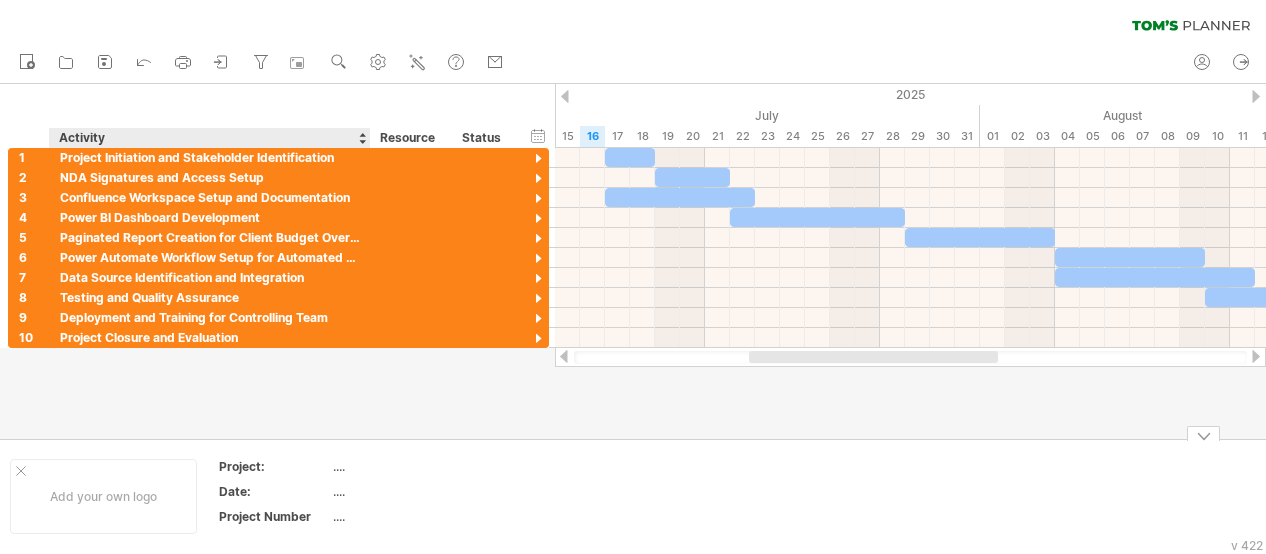 click on "...." at bounding box center (417, 466) 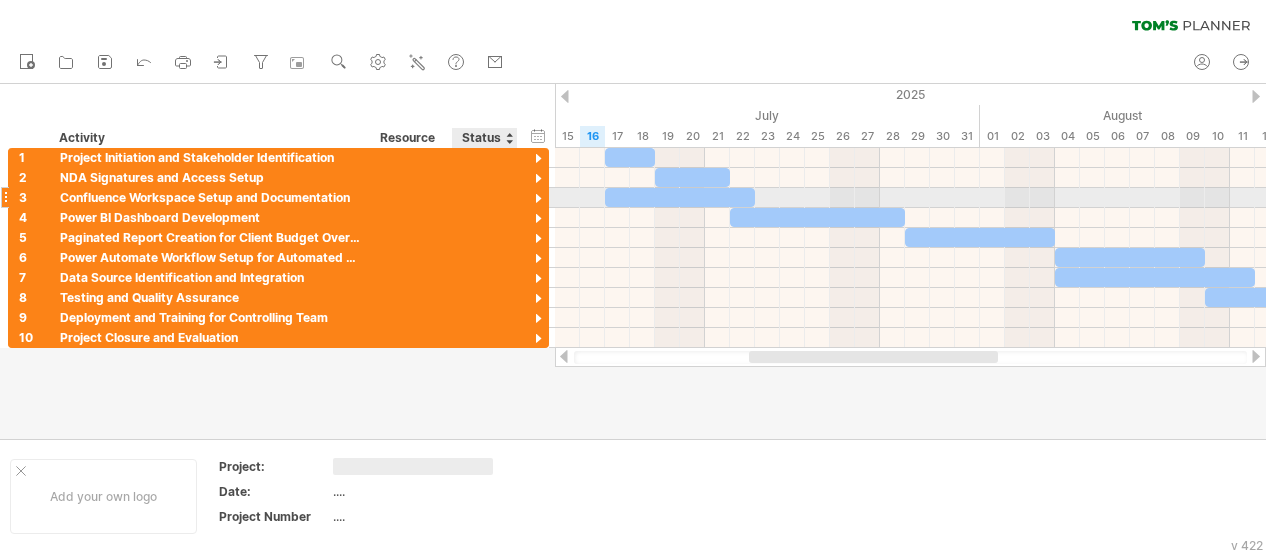 click at bounding box center [538, 199] 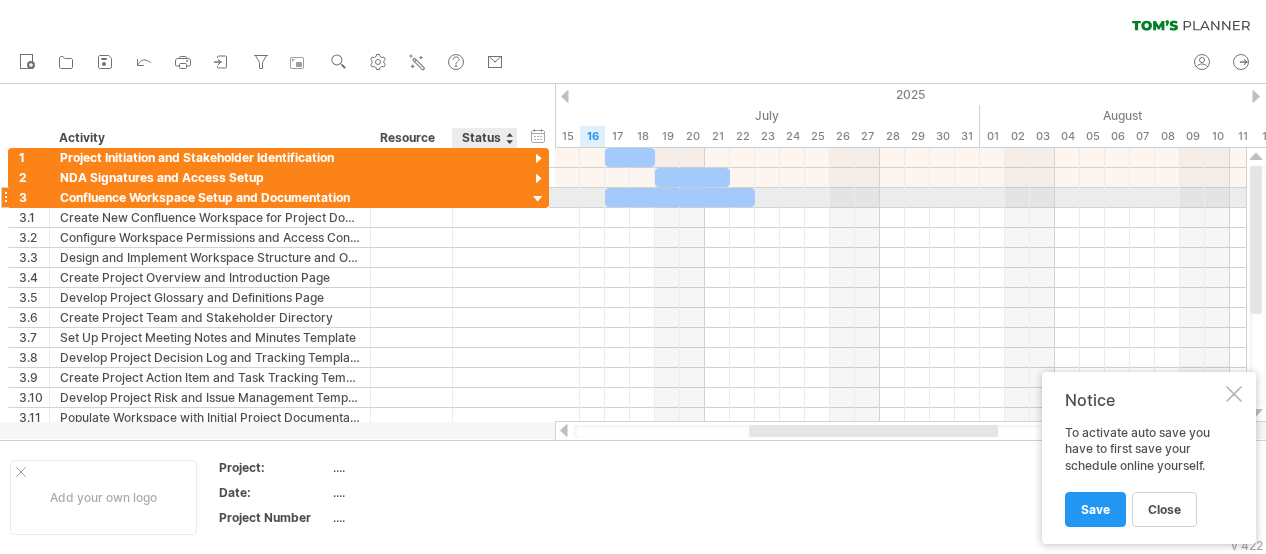 click at bounding box center (538, 199) 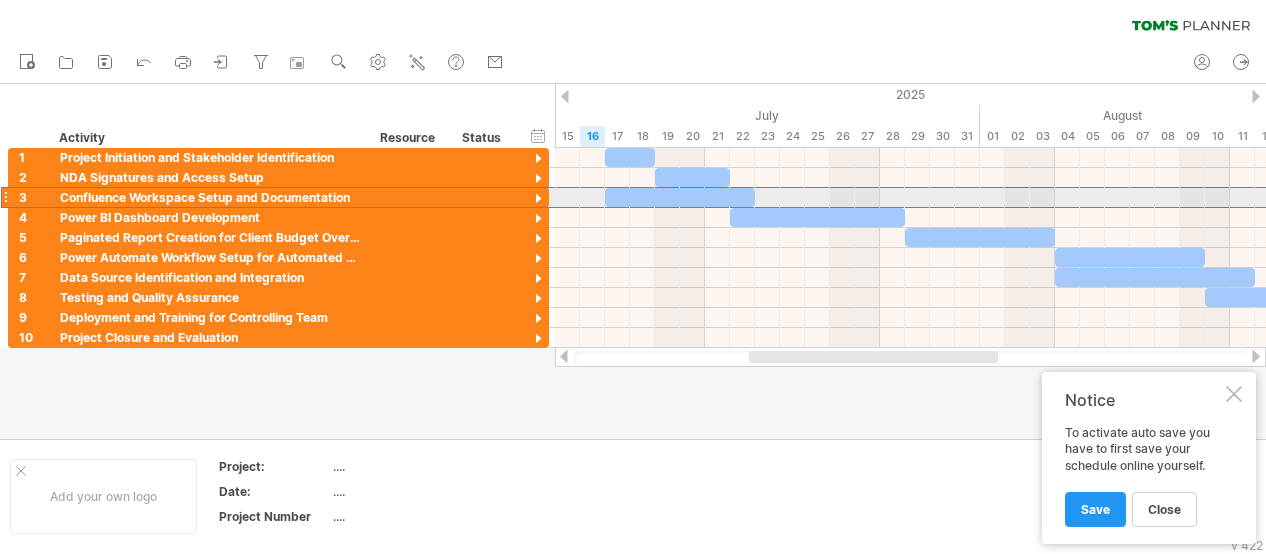 click at bounding box center [5, 197] 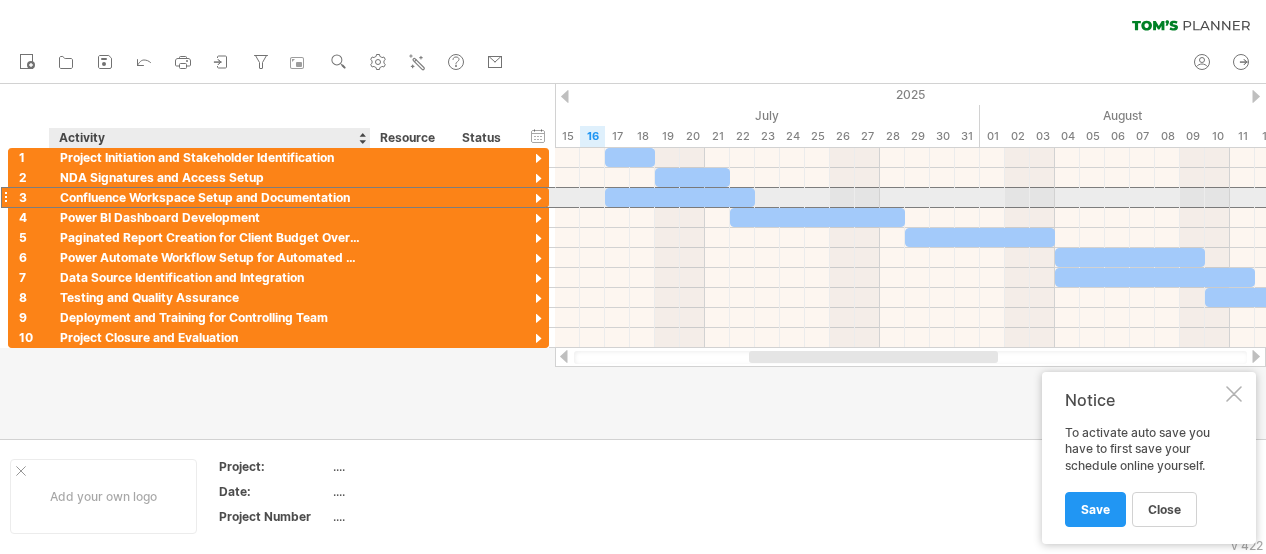 click on "Confluence Workspace Setup and Documentation" at bounding box center [210, 197] 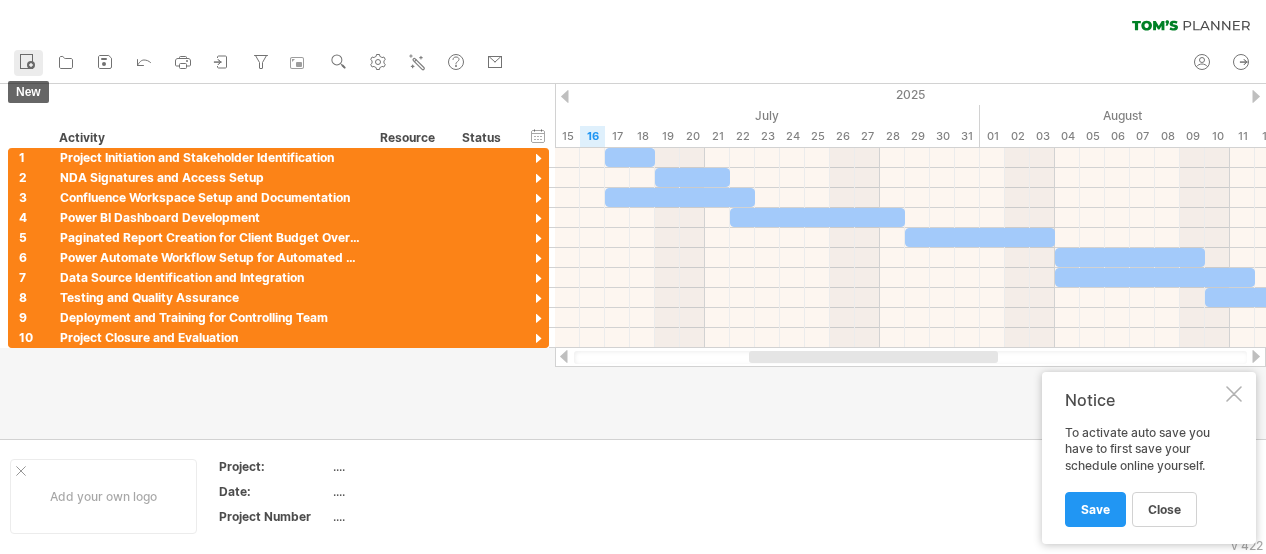 click 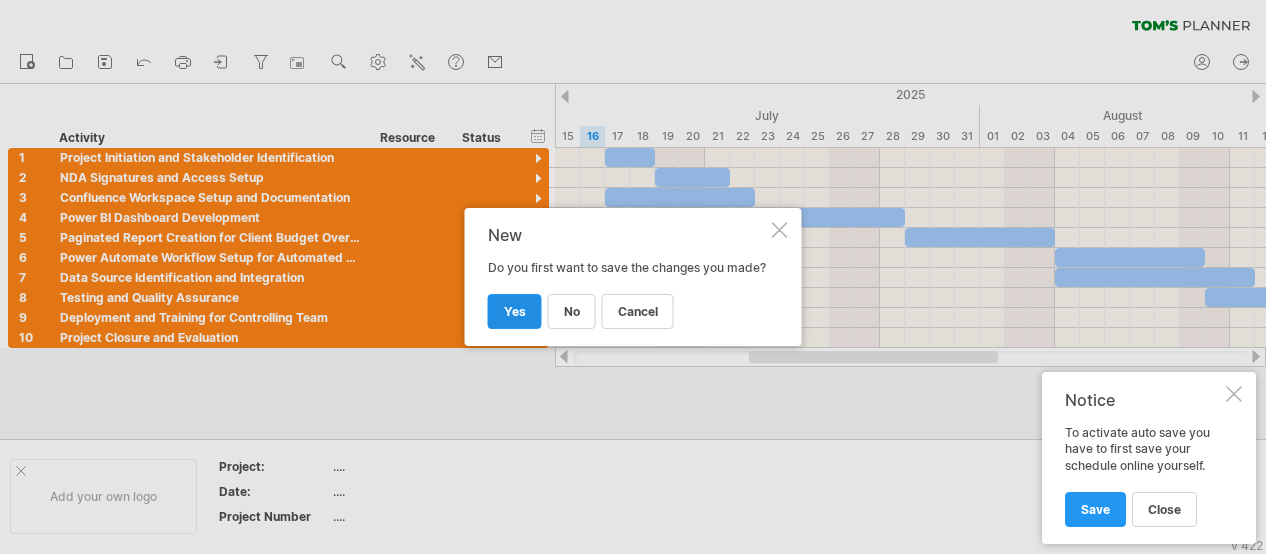 click on "yes" at bounding box center [515, 311] 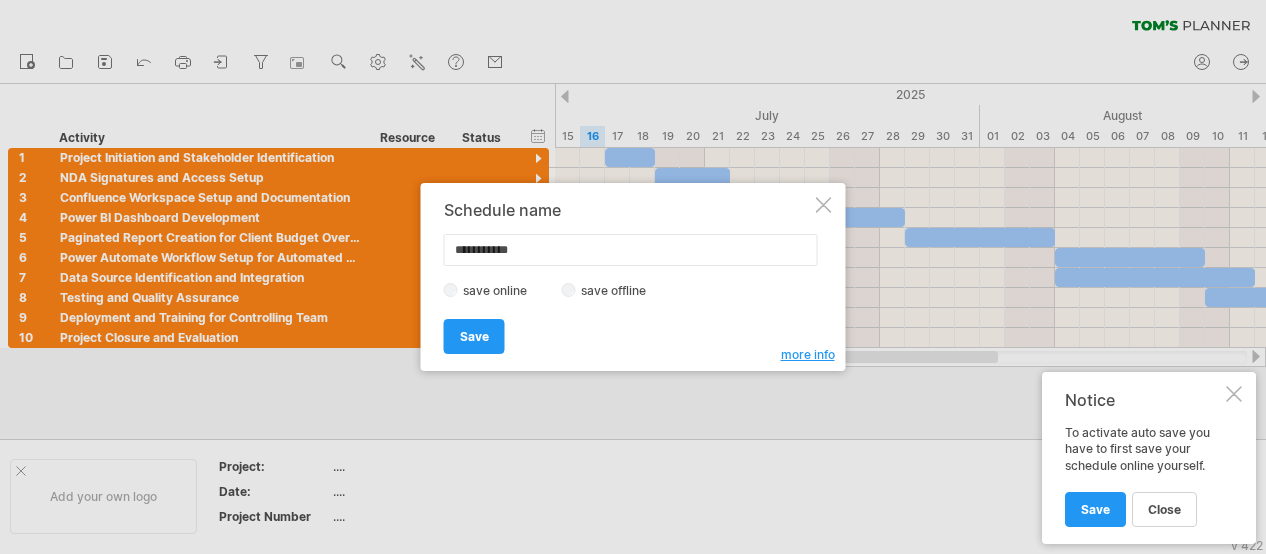 click on "**********" at bounding box center [631, 250] 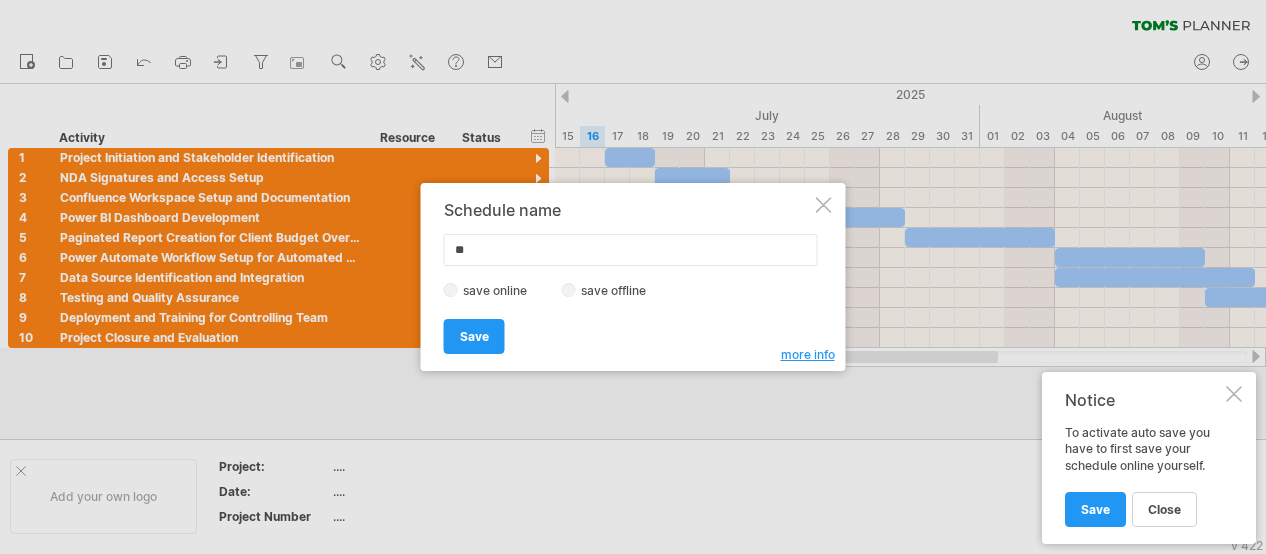 type on "**" 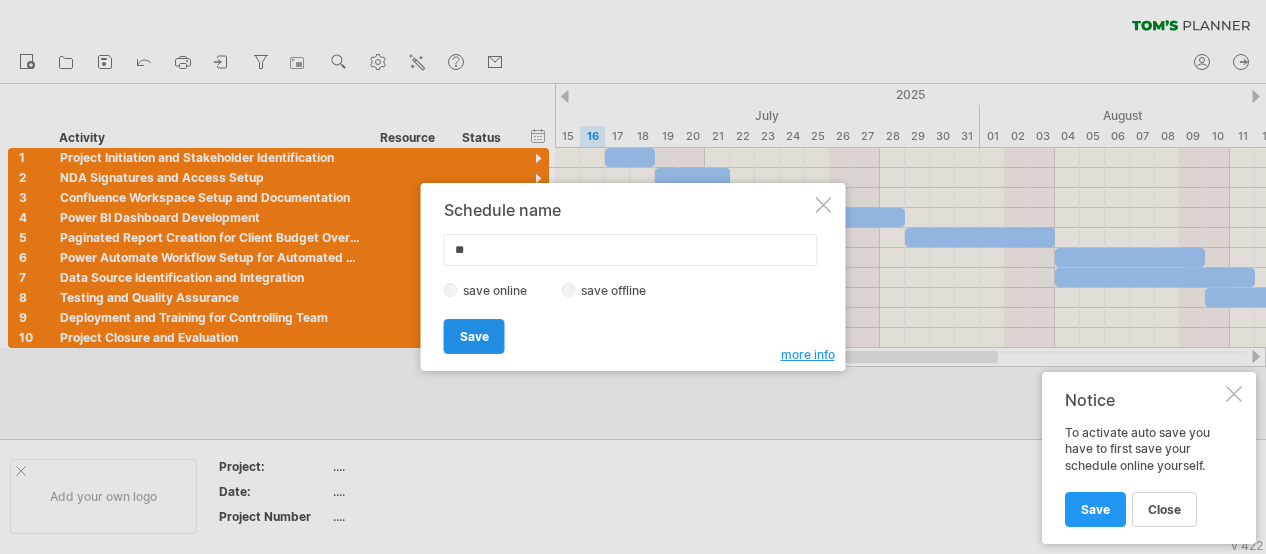 click on "Save" at bounding box center [474, 336] 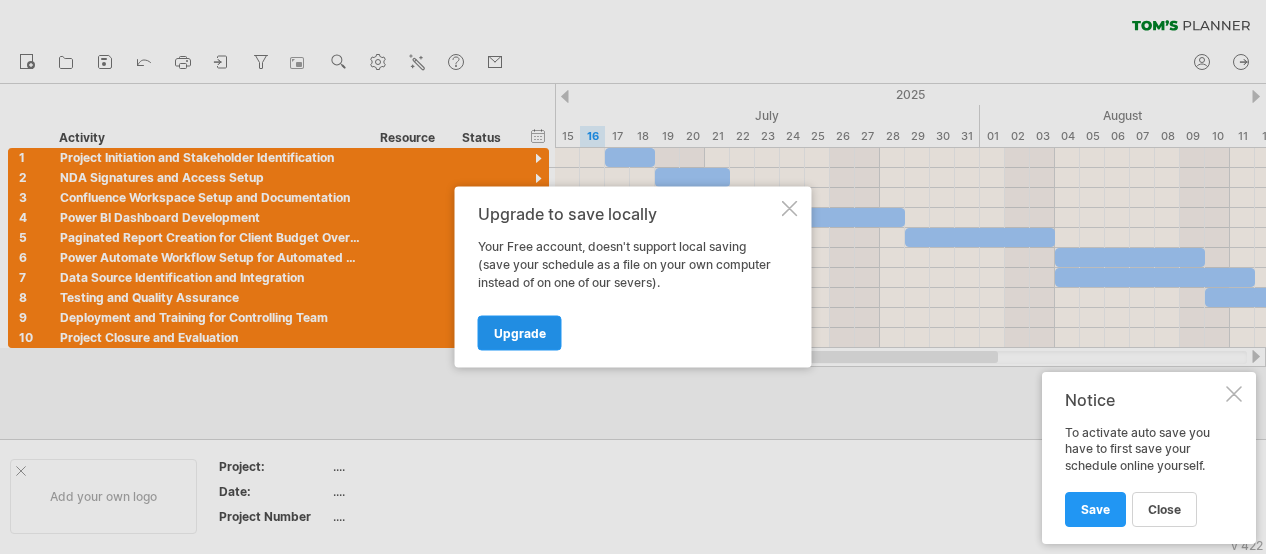 click on "Upgrade" at bounding box center [520, 333] 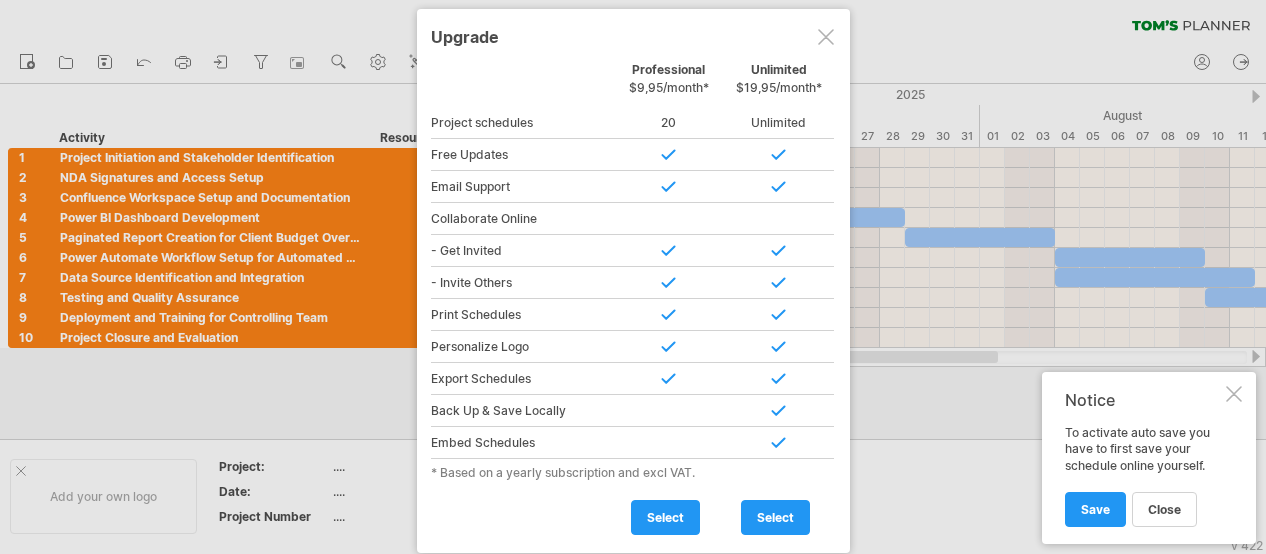 click at bounding box center (826, 37) 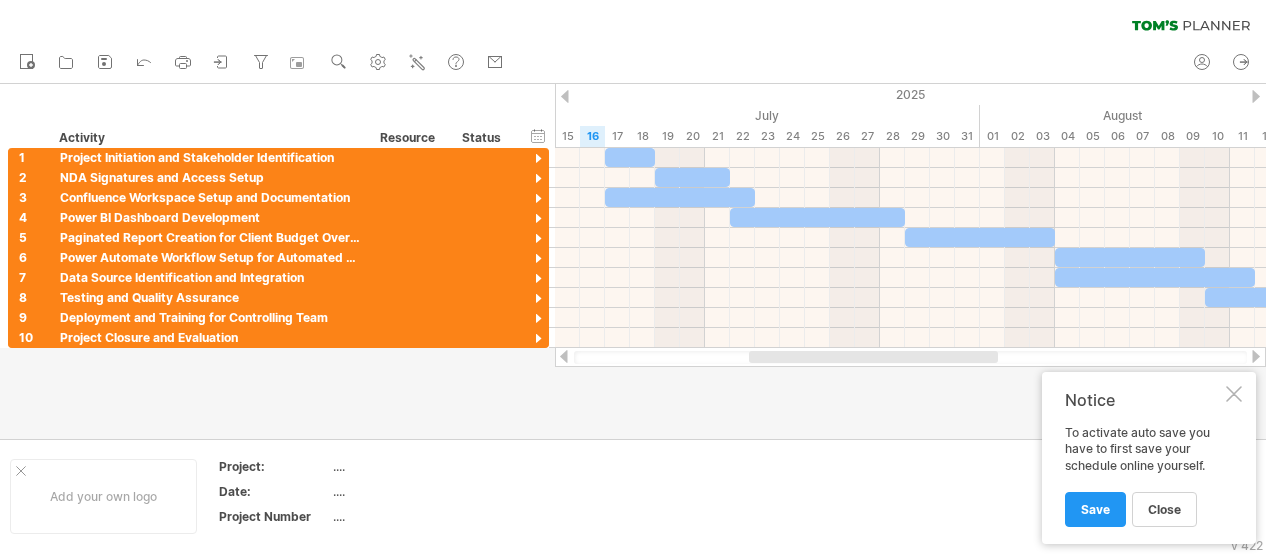 click at bounding box center (1234, 394) 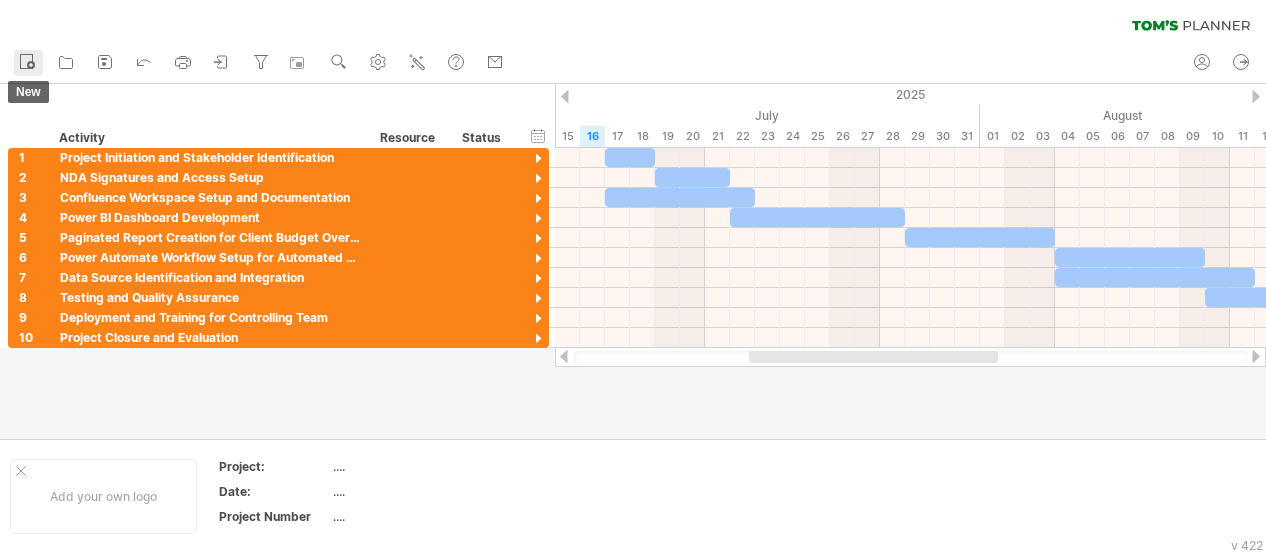 click 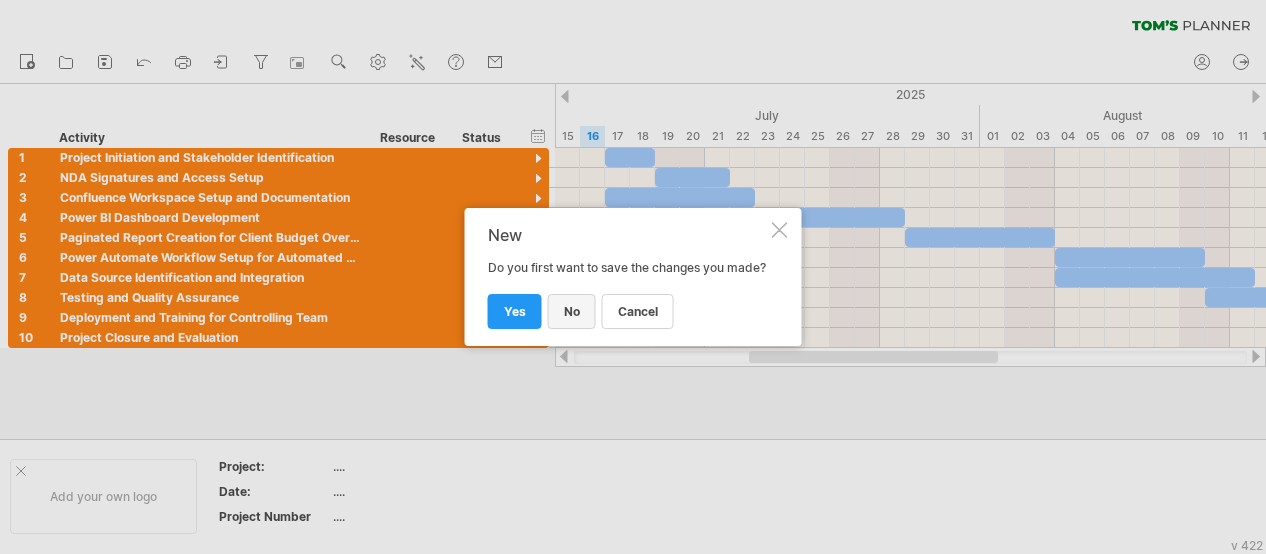 click on "no" at bounding box center [572, 311] 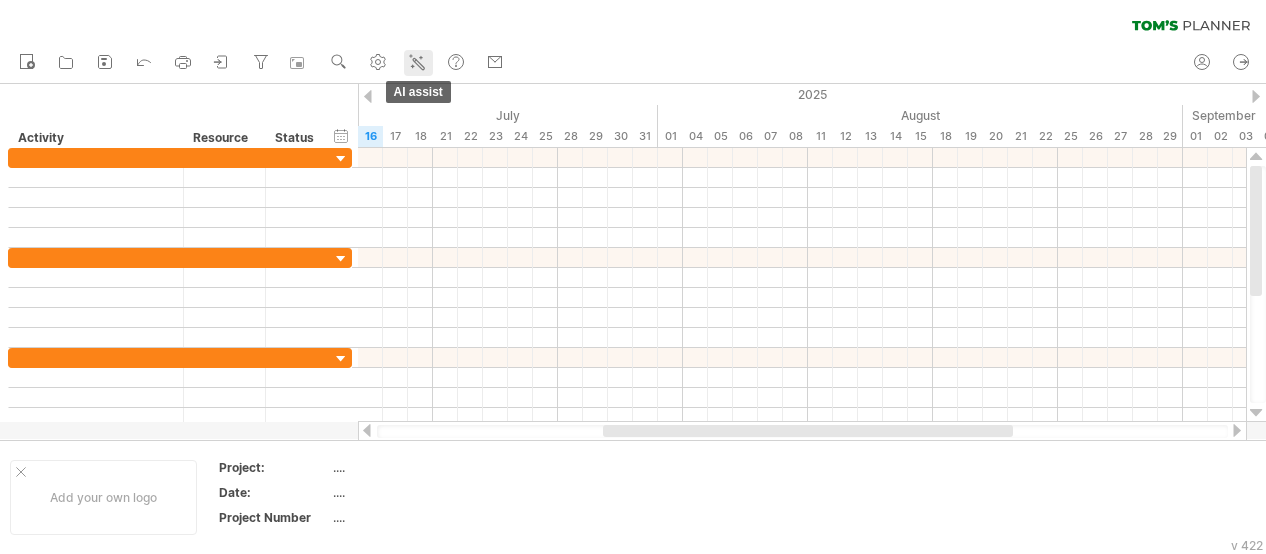 click at bounding box center (417, 63) 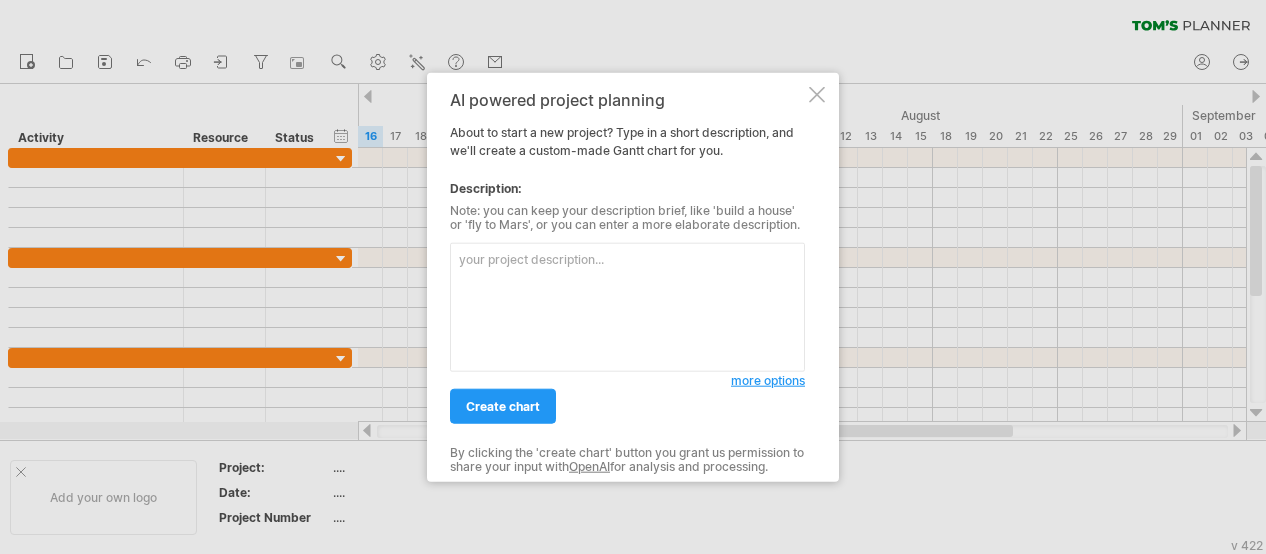 paste on "1. Problem Fusion Consulting Is Solving for Boehringer Ingelheim
Current State:
Budget overviews are being handled manually using Excel and emails.
This process is inconsistent, time-intensive, and error-prone.
Project managers and client approvers lack real-time visibility into budget consumption and project status.
Lack of process standardization leads to missed opportunities and revenue leakage due to unused contract days." 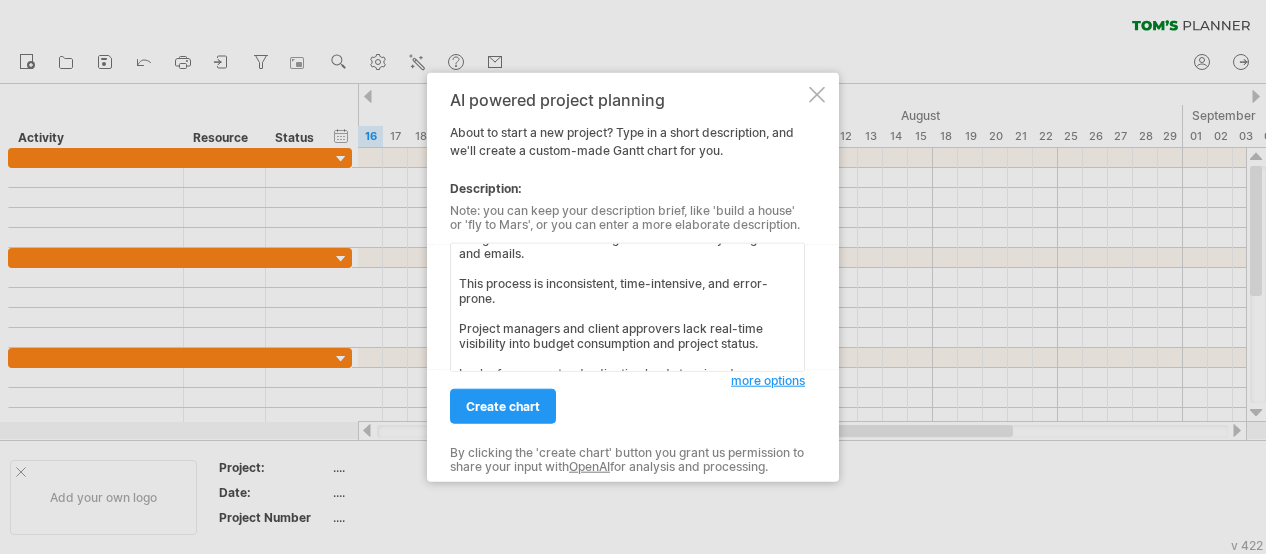 scroll, scrollTop: 140, scrollLeft: 0, axis: vertical 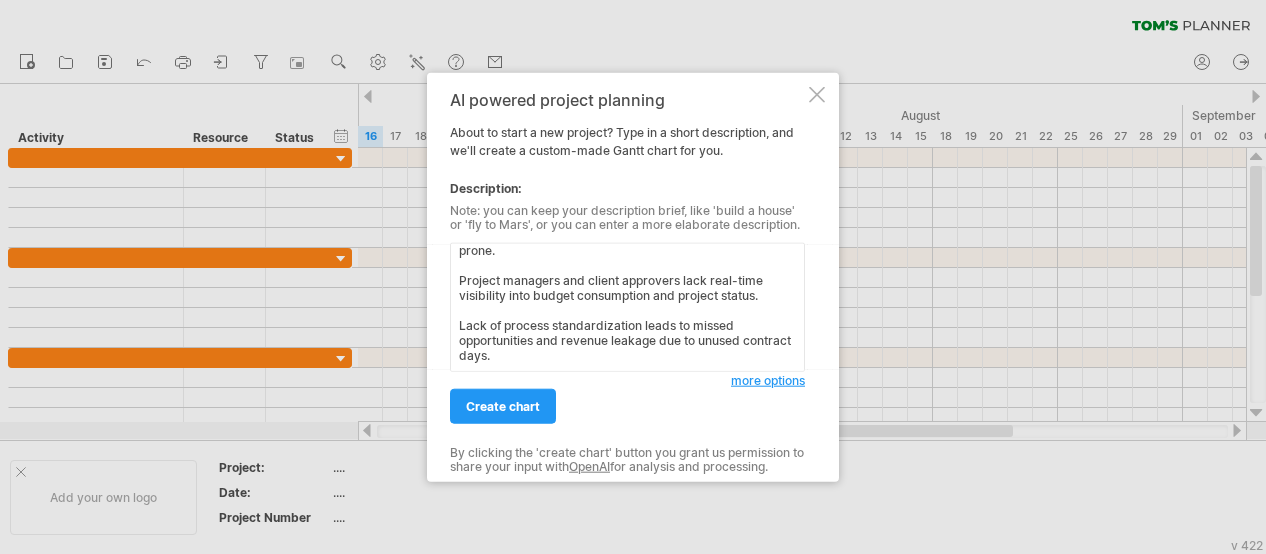 type on "1. Problem Fusion Consulting Is Solving for Boehringer Ingelheim
Current State:
Budget overviews are being handled manually using Excel and emails.
This process is inconsistent, time-intensive, and error-prone.
Project managers and client approvers lack real-time visibility into budget consumption and project status.
Lack of process standardization leads to missed opportunities and revenue leakage due to unused contract days." 